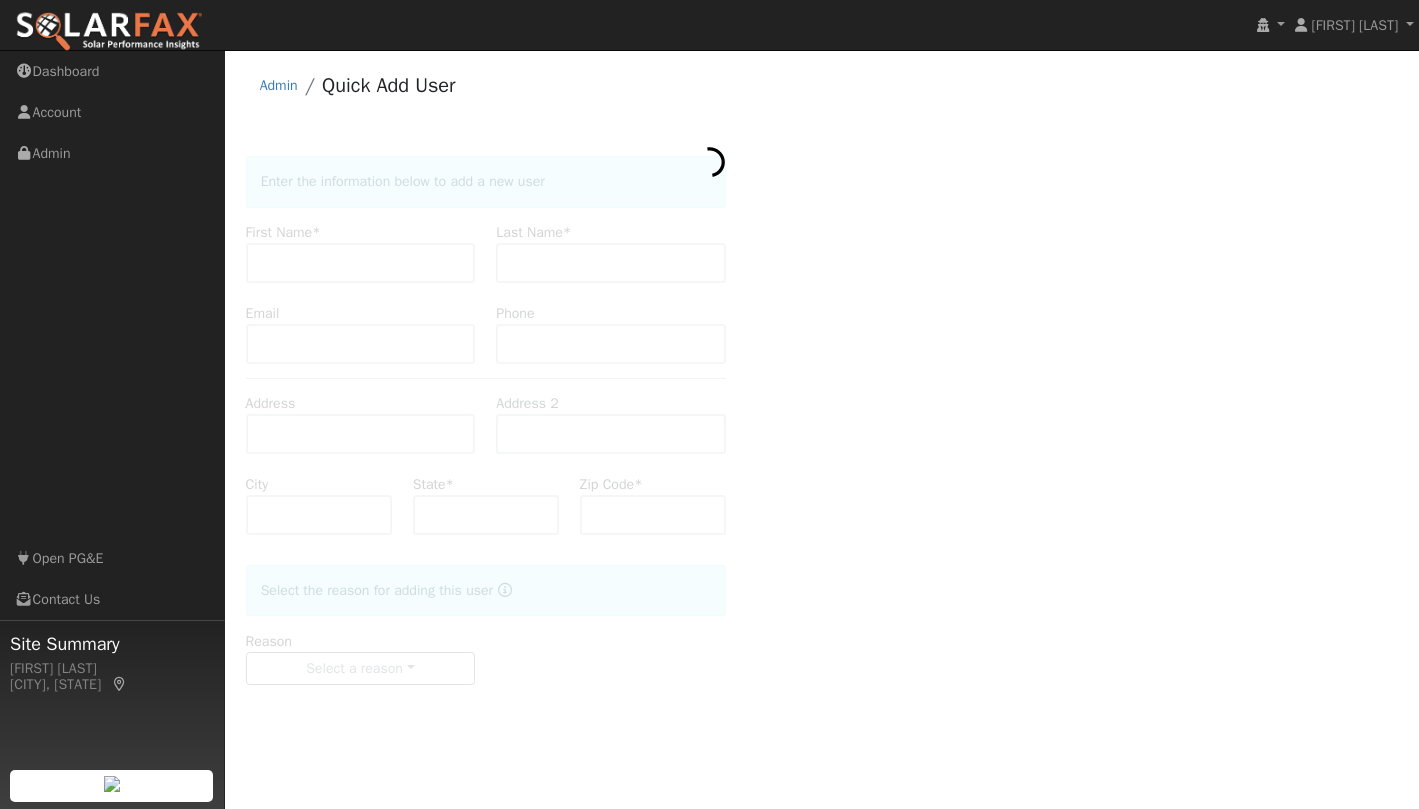 scroll, scrollTop: 0, scrollLeft: 0, axis: both 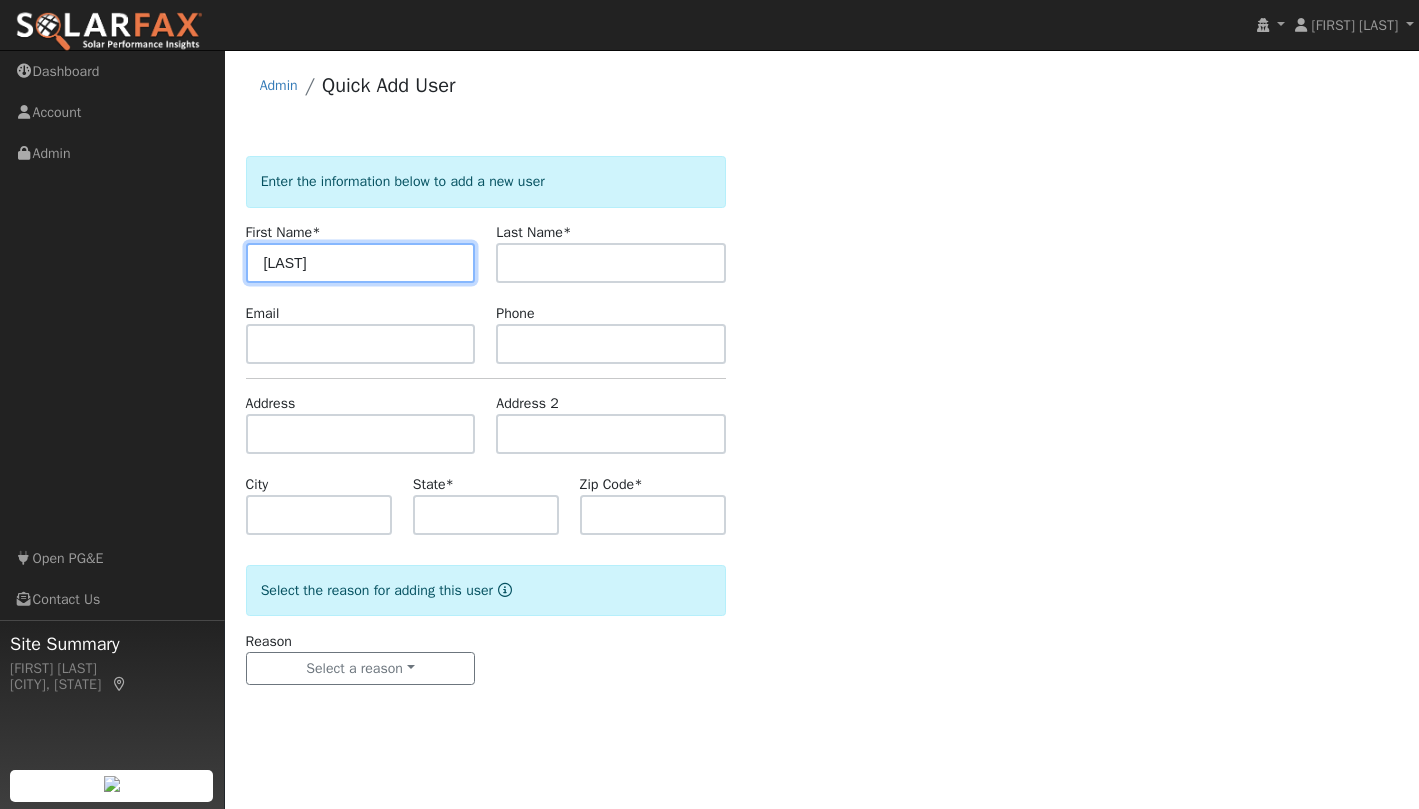 type on "[LAST]" 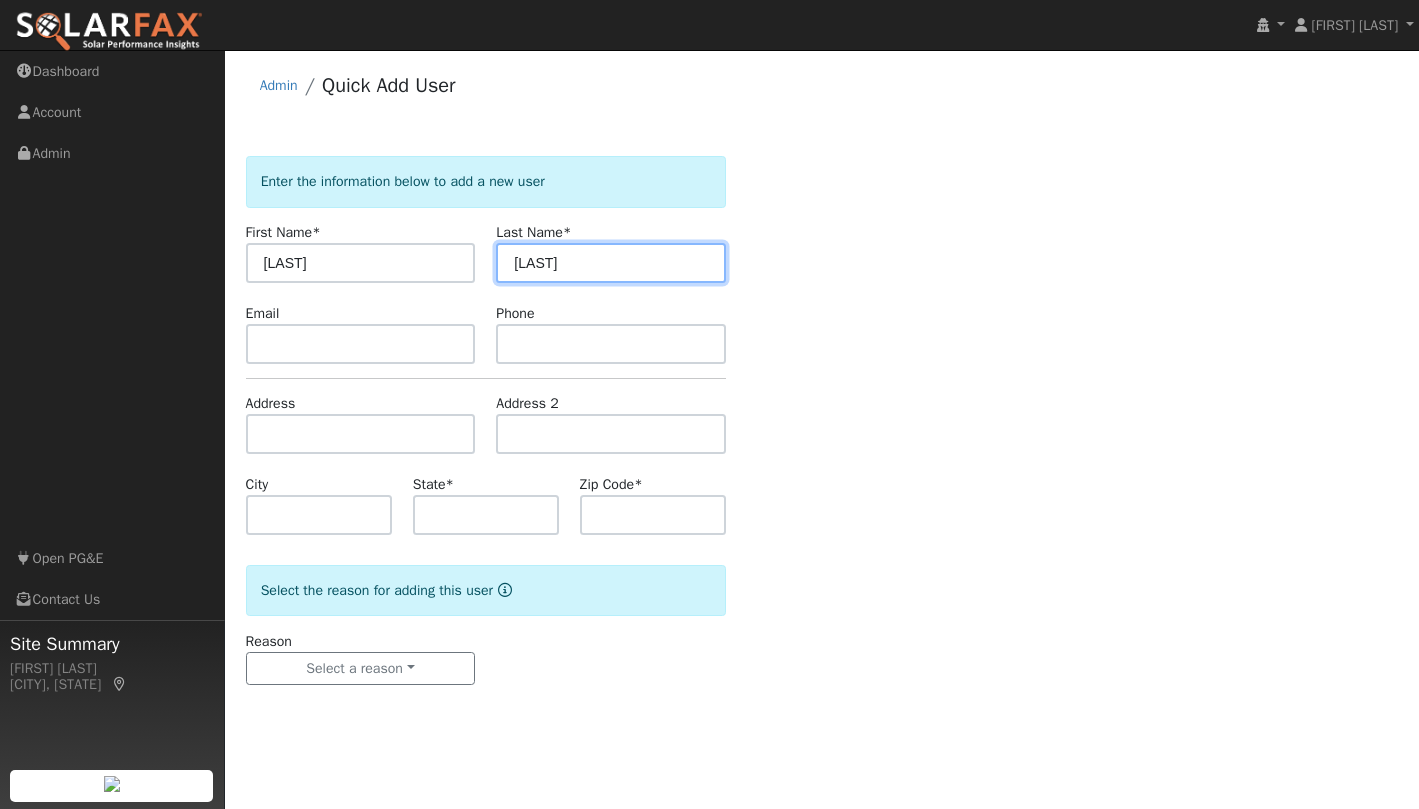 type on "[LAST]" 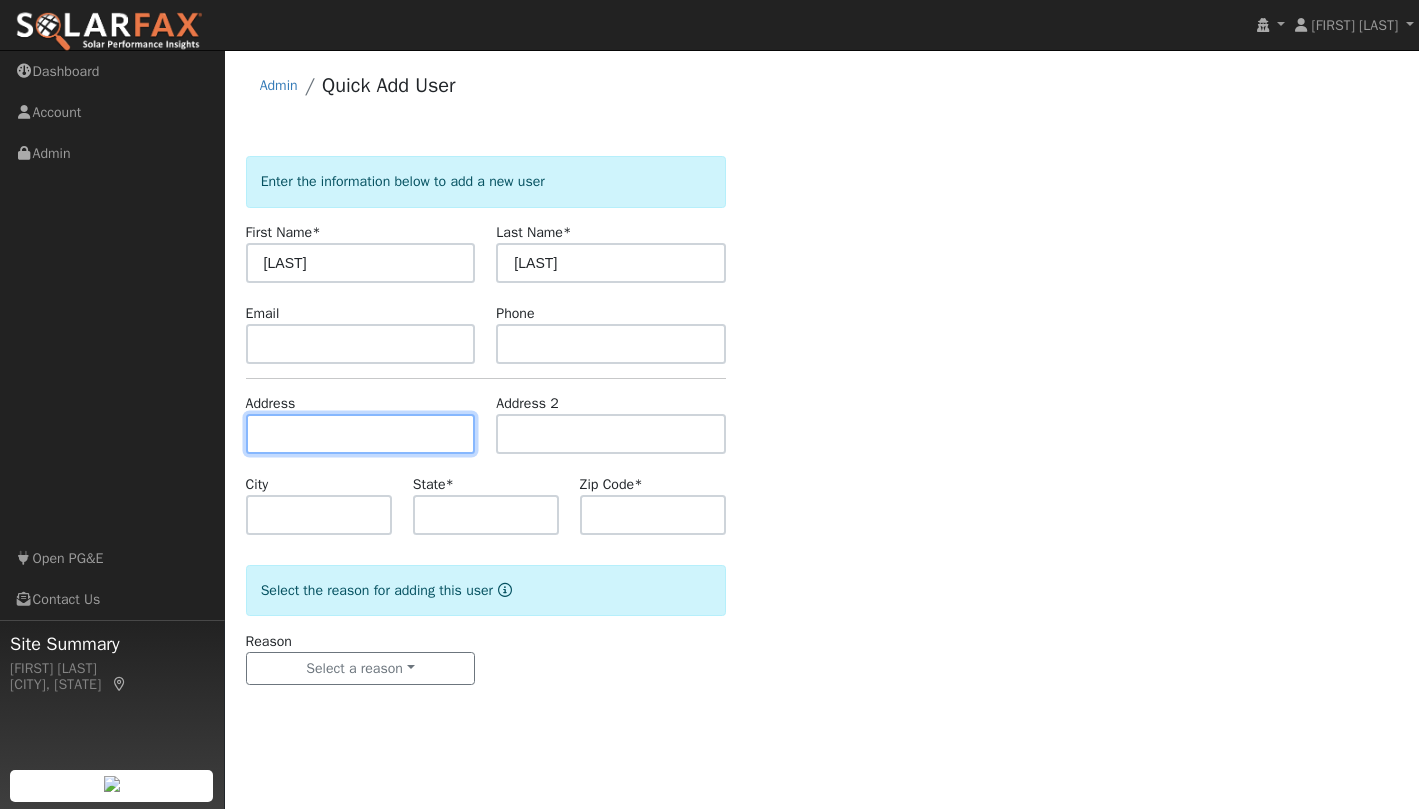click at bounding box center [361, 434] 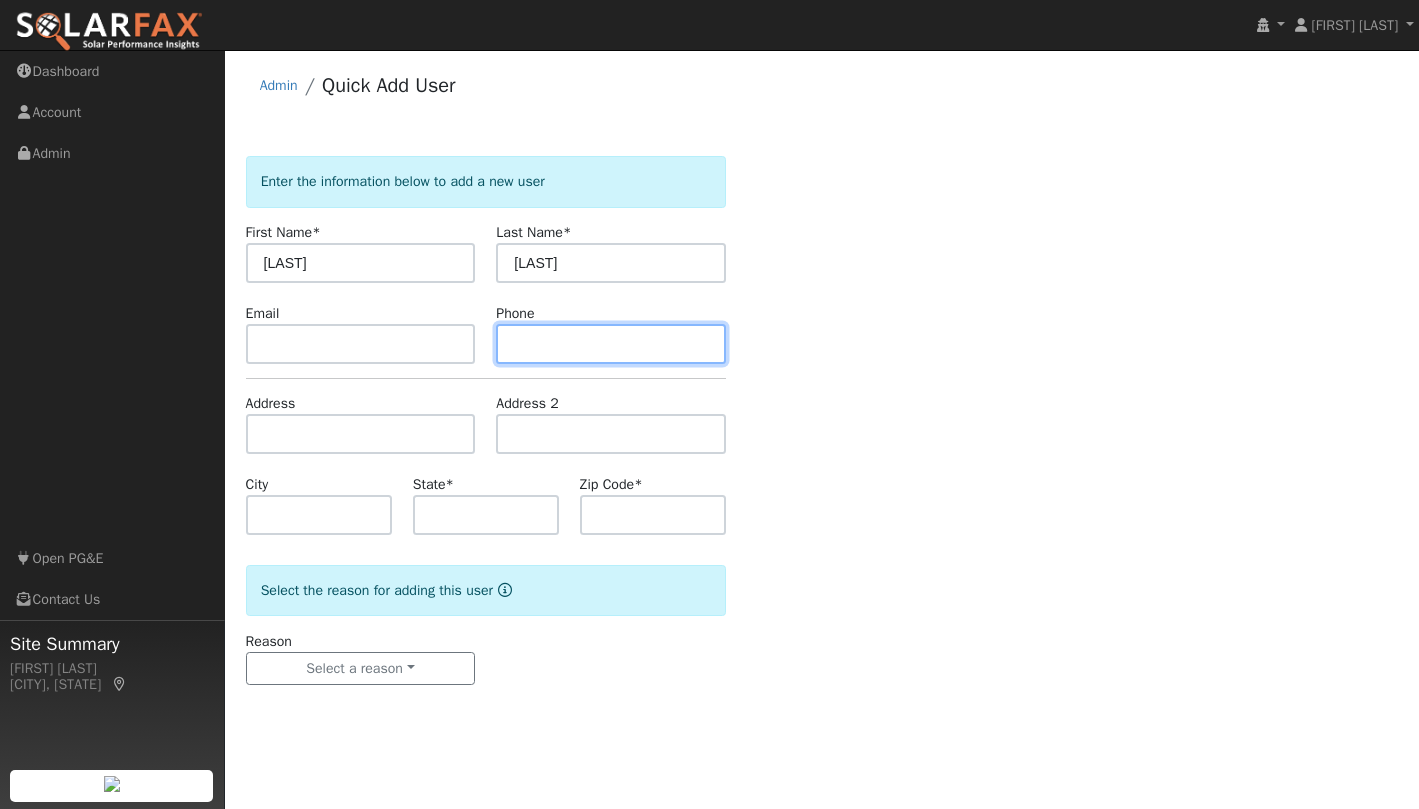click at bounding box center [611, 344] 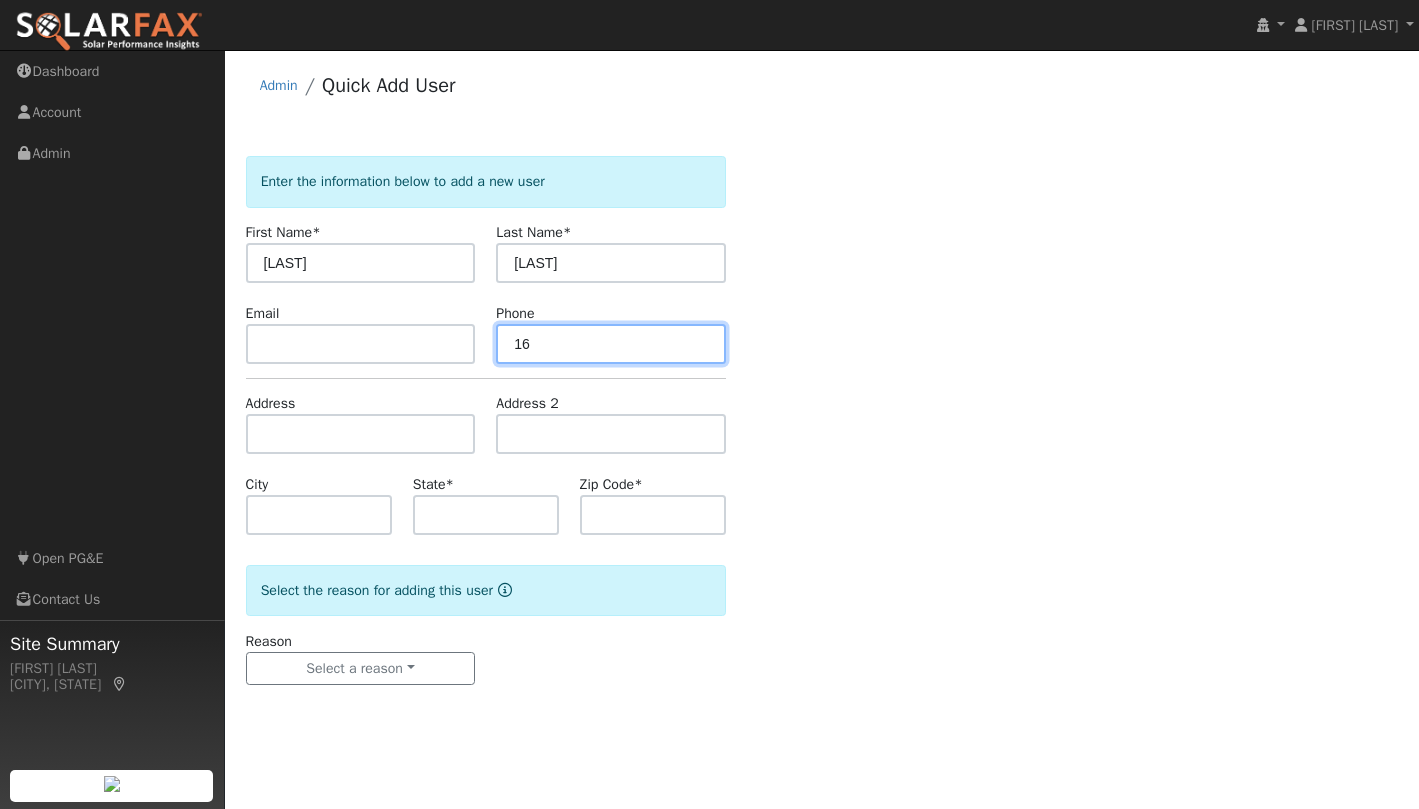 type on "1" 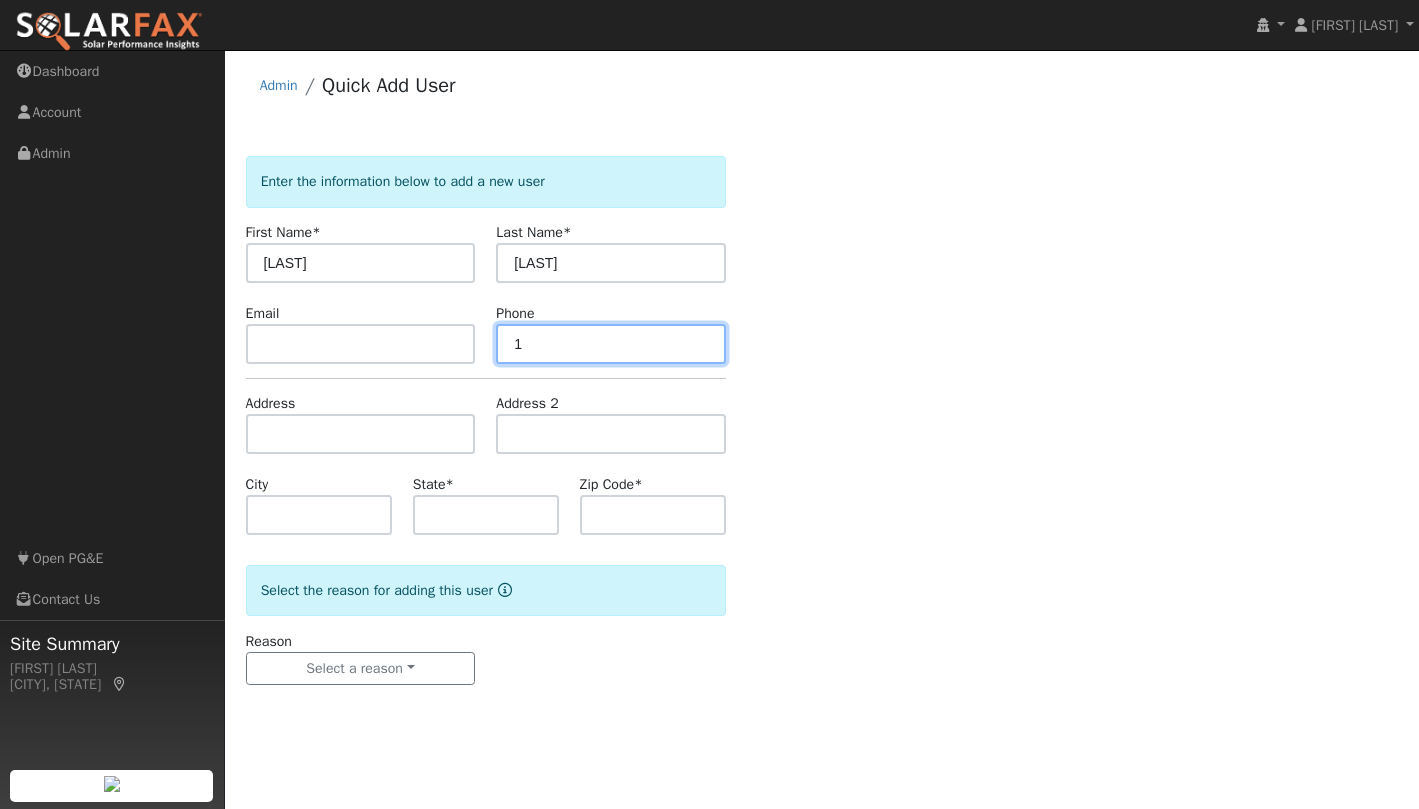 type 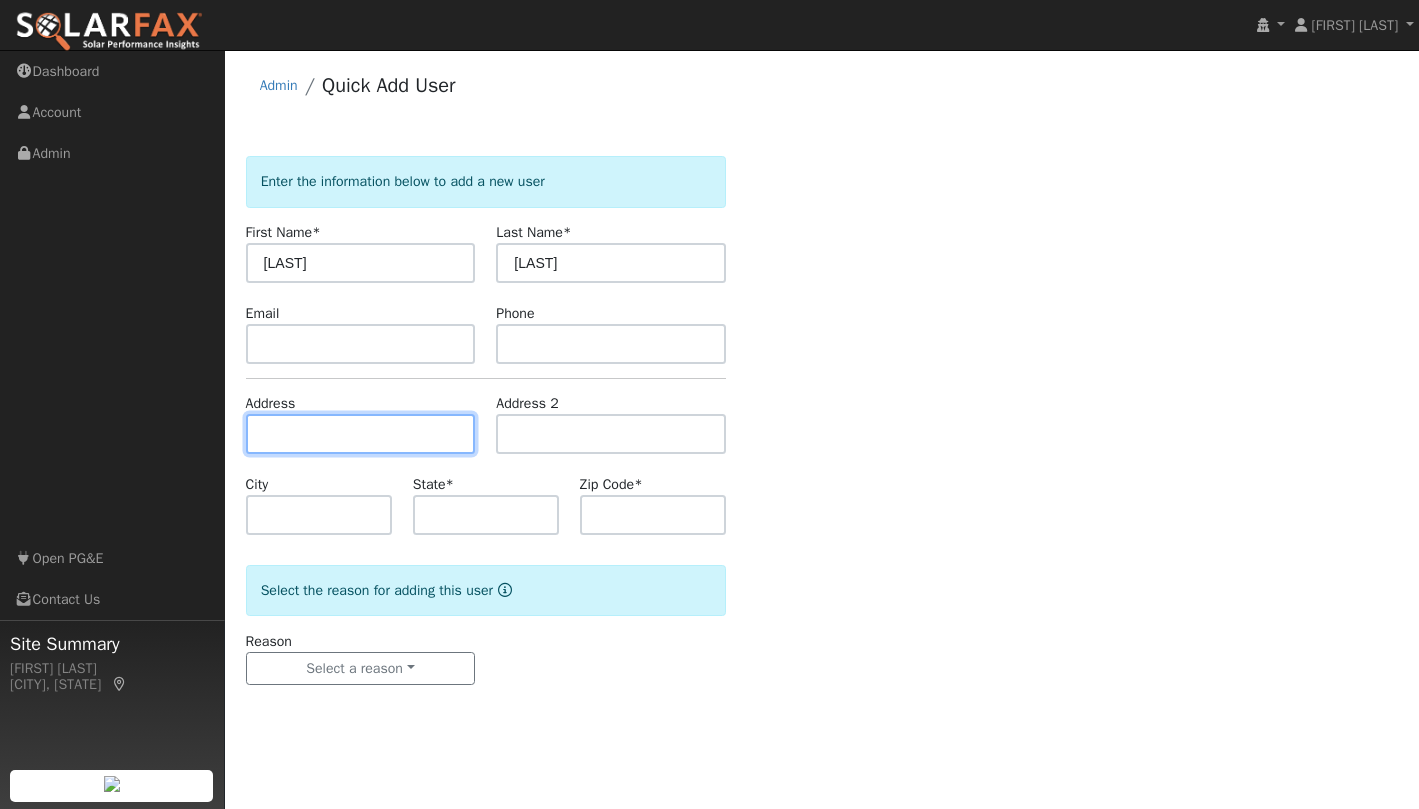 click at bounding box center [361, 434] 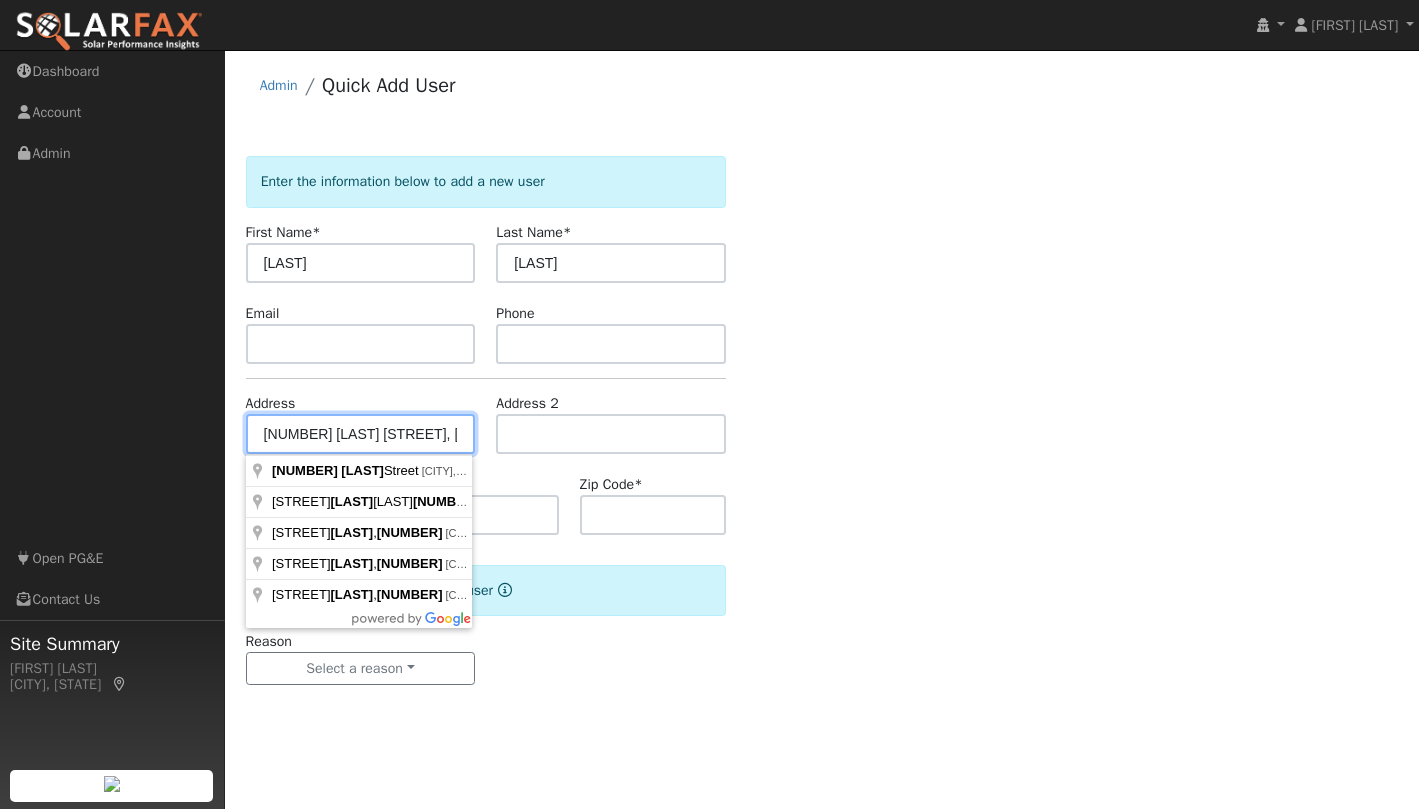 type on "[NUMBER] [LAST] [STREET]" 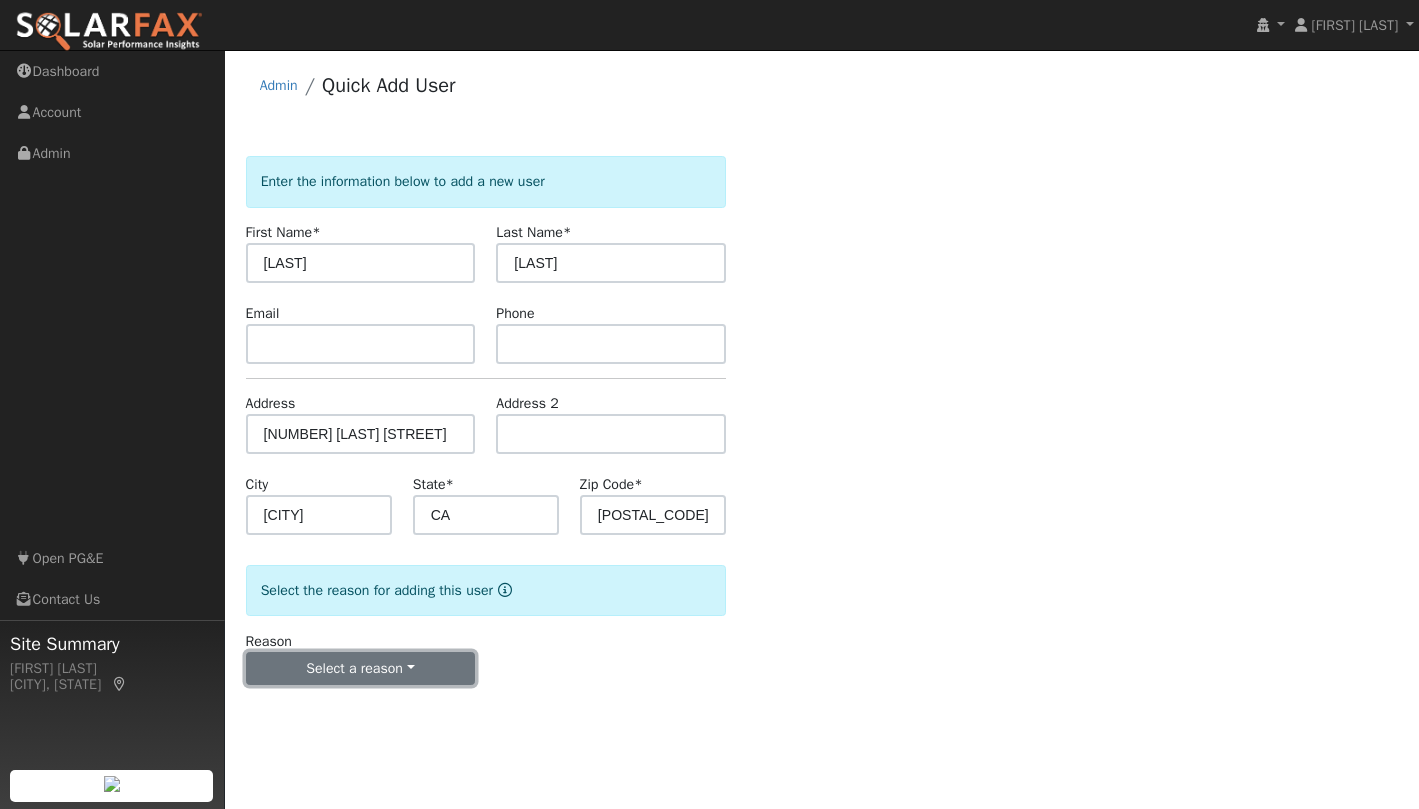 click on "Select a reason" at bounding box center (361, 669) 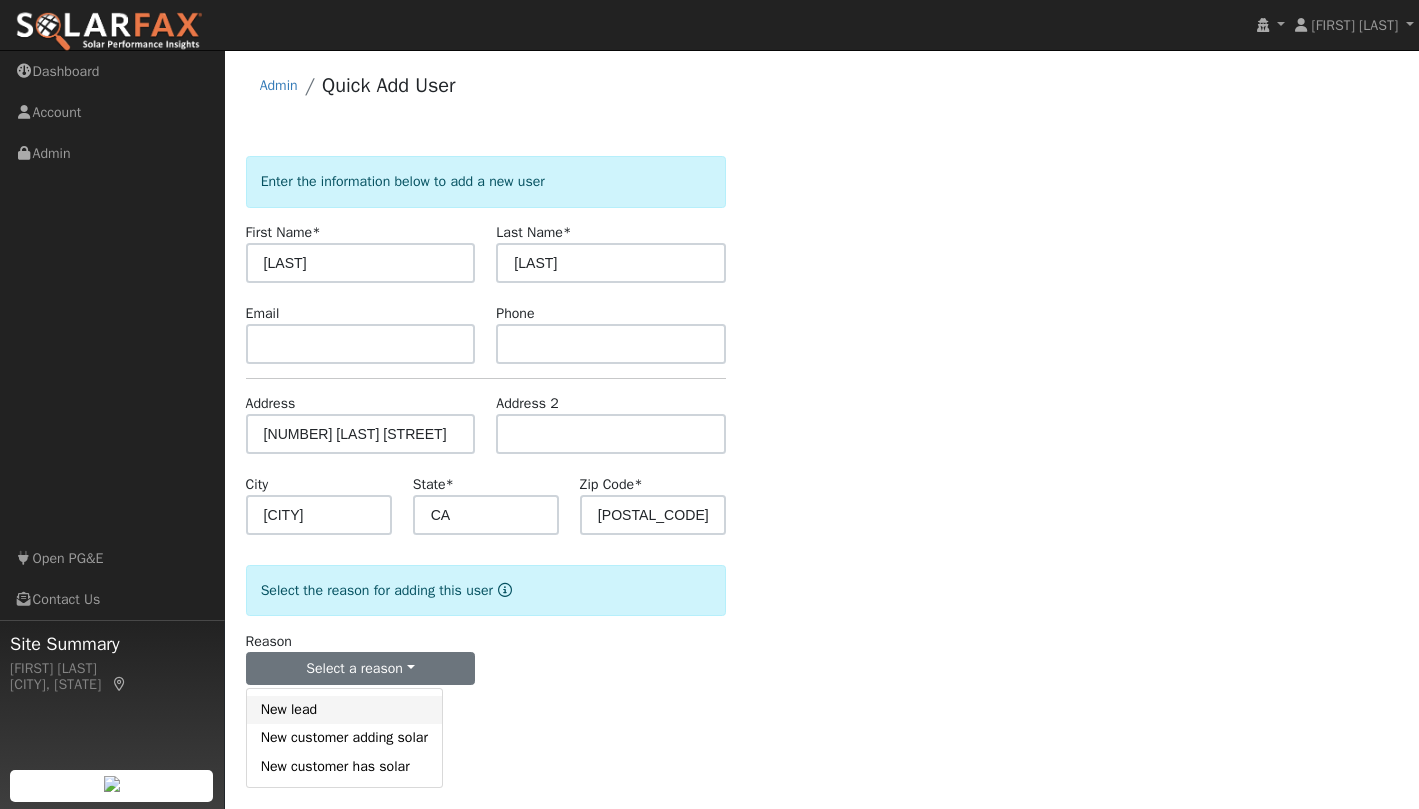 click on "New lead" at bounding box center [344, 710] 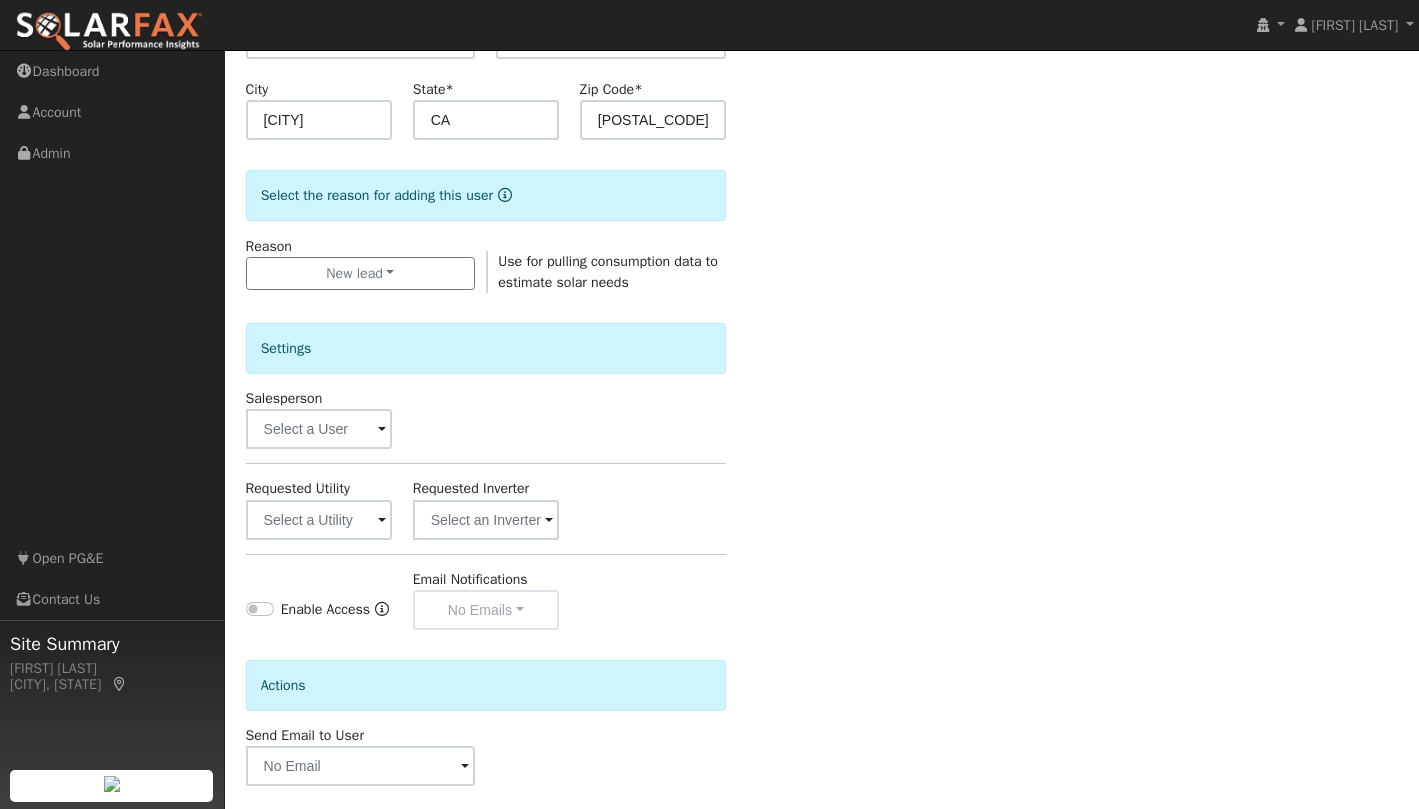 scroll, scrollTop: 499, scrollLeft: 0, axis: vertical 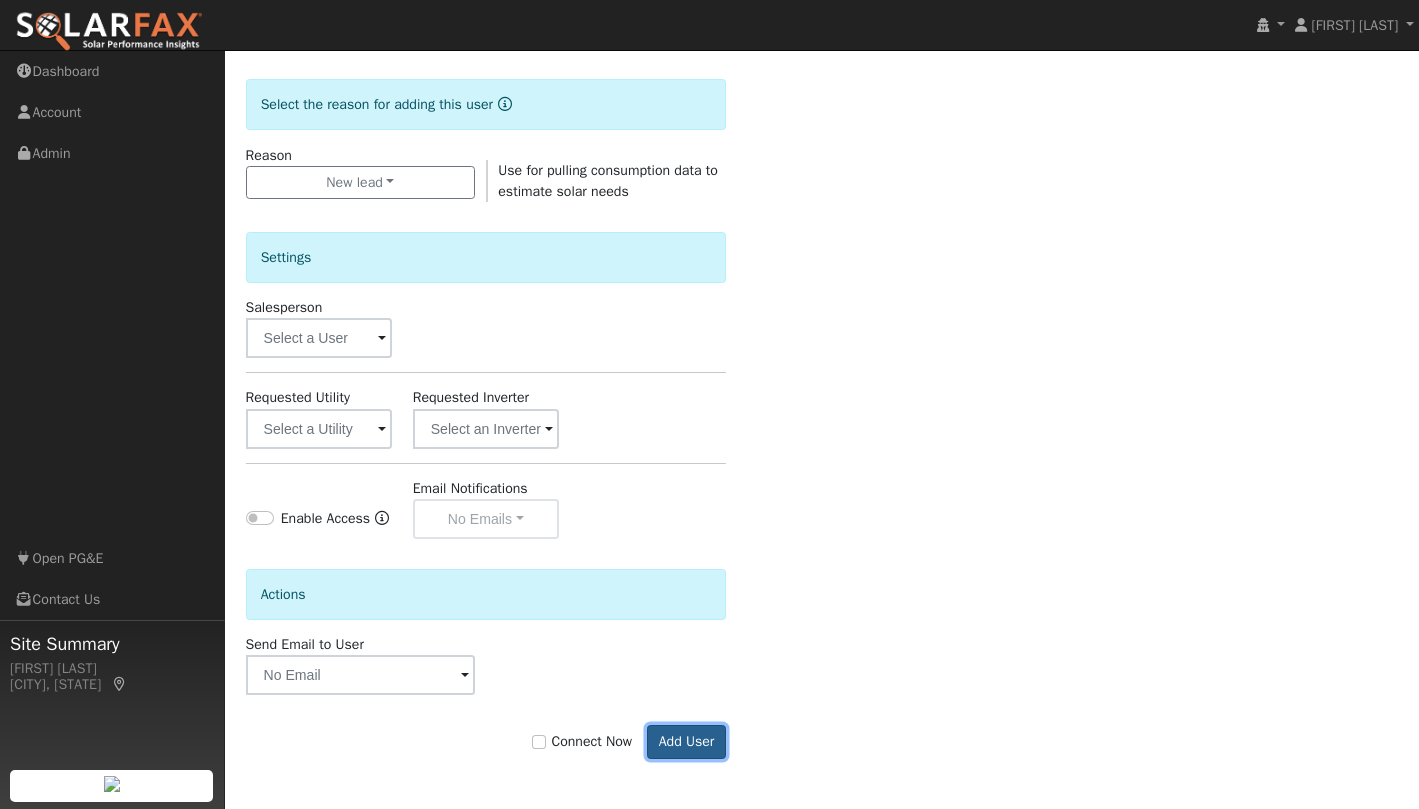 click on "Add User" at bounding box center [686, 742] 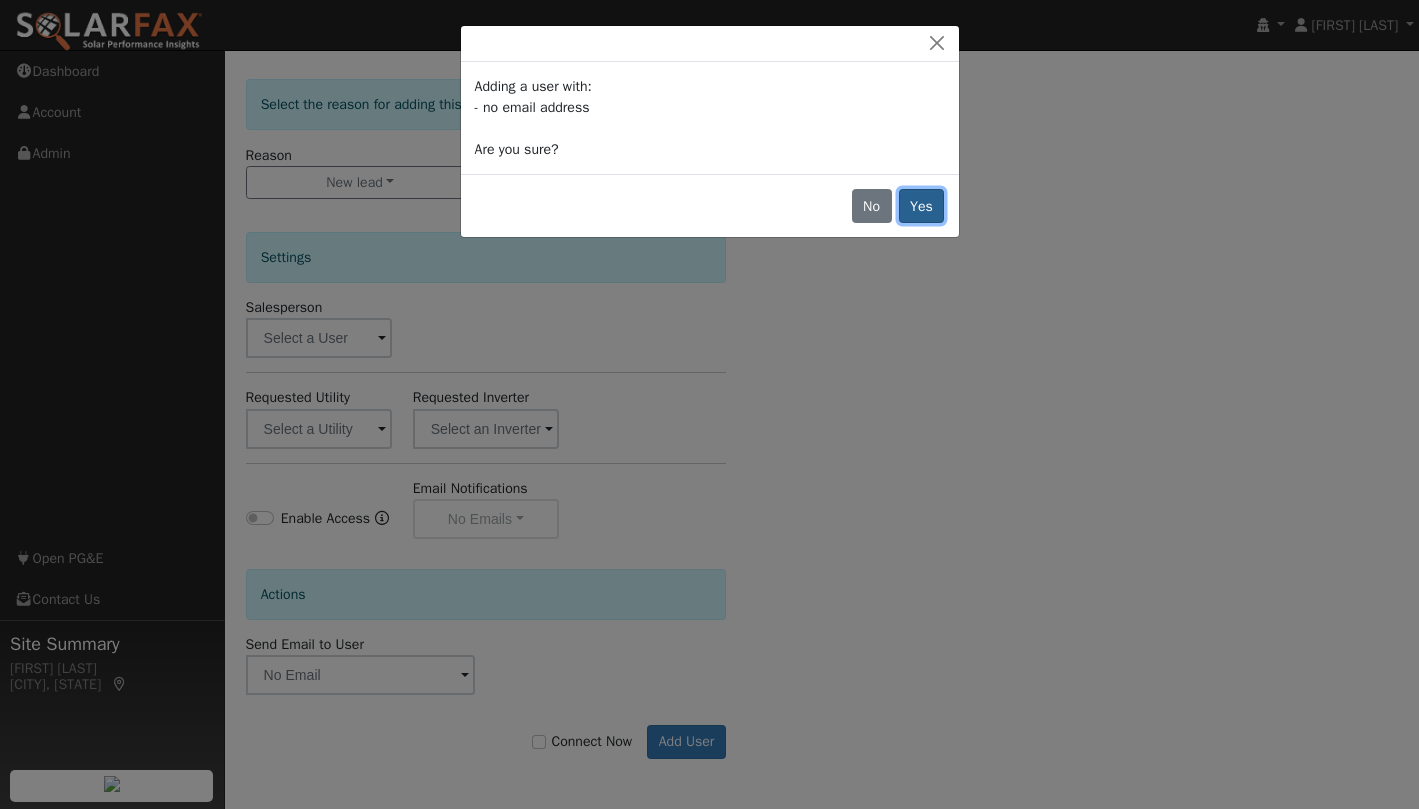 click on "Yes" at bounding box center (922, 206) 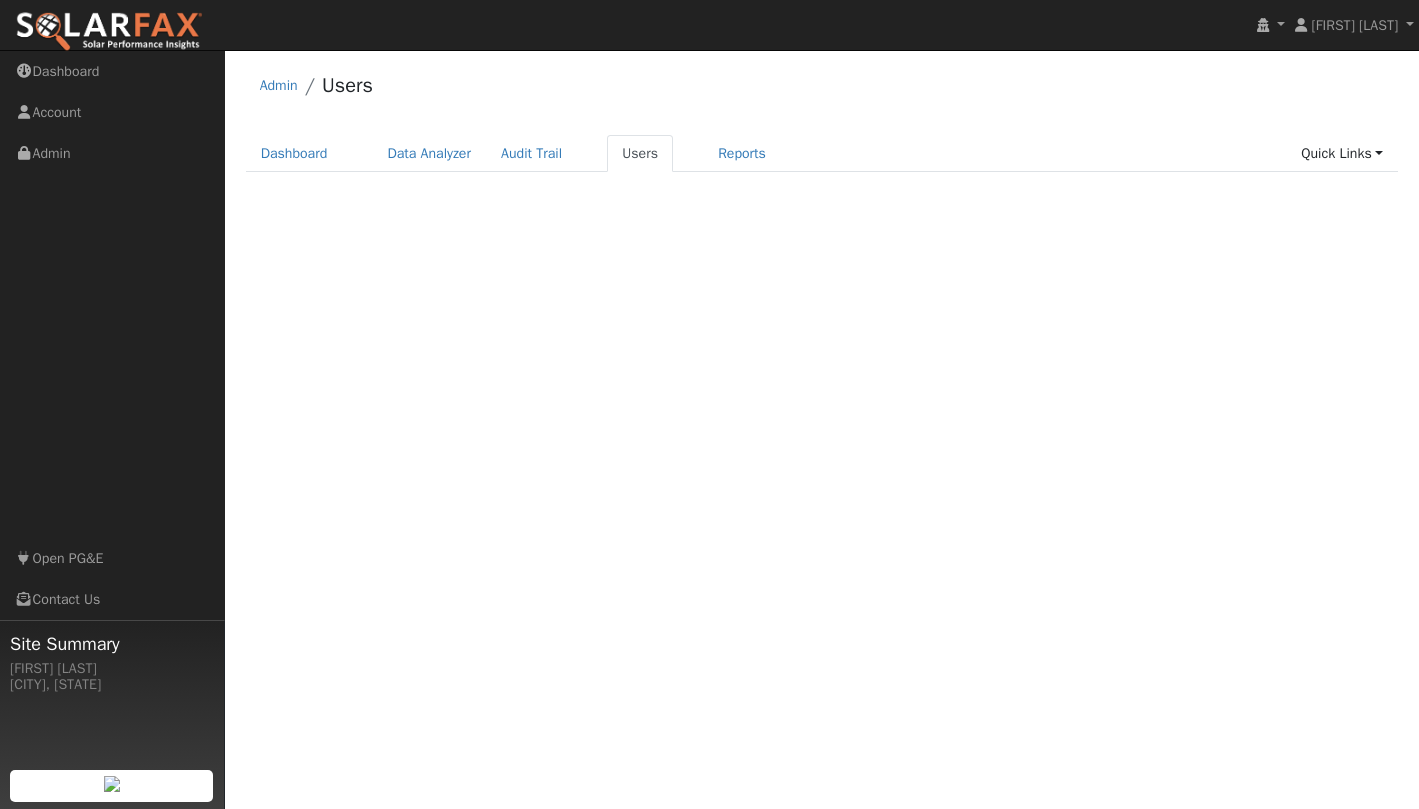 scroll, scrollTop: 0, scrollLeft: 0, axis: both 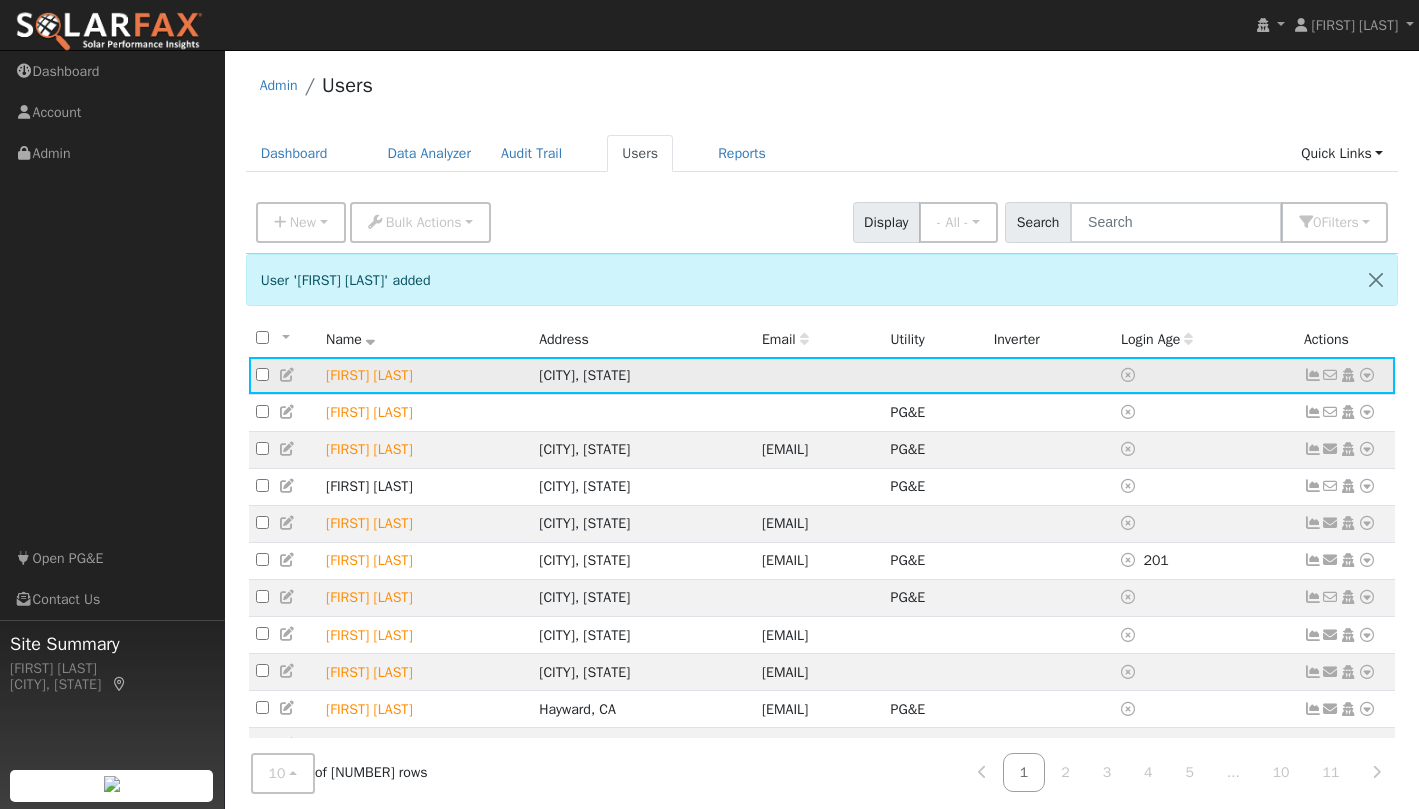 click at bounding box center [1367, 375] 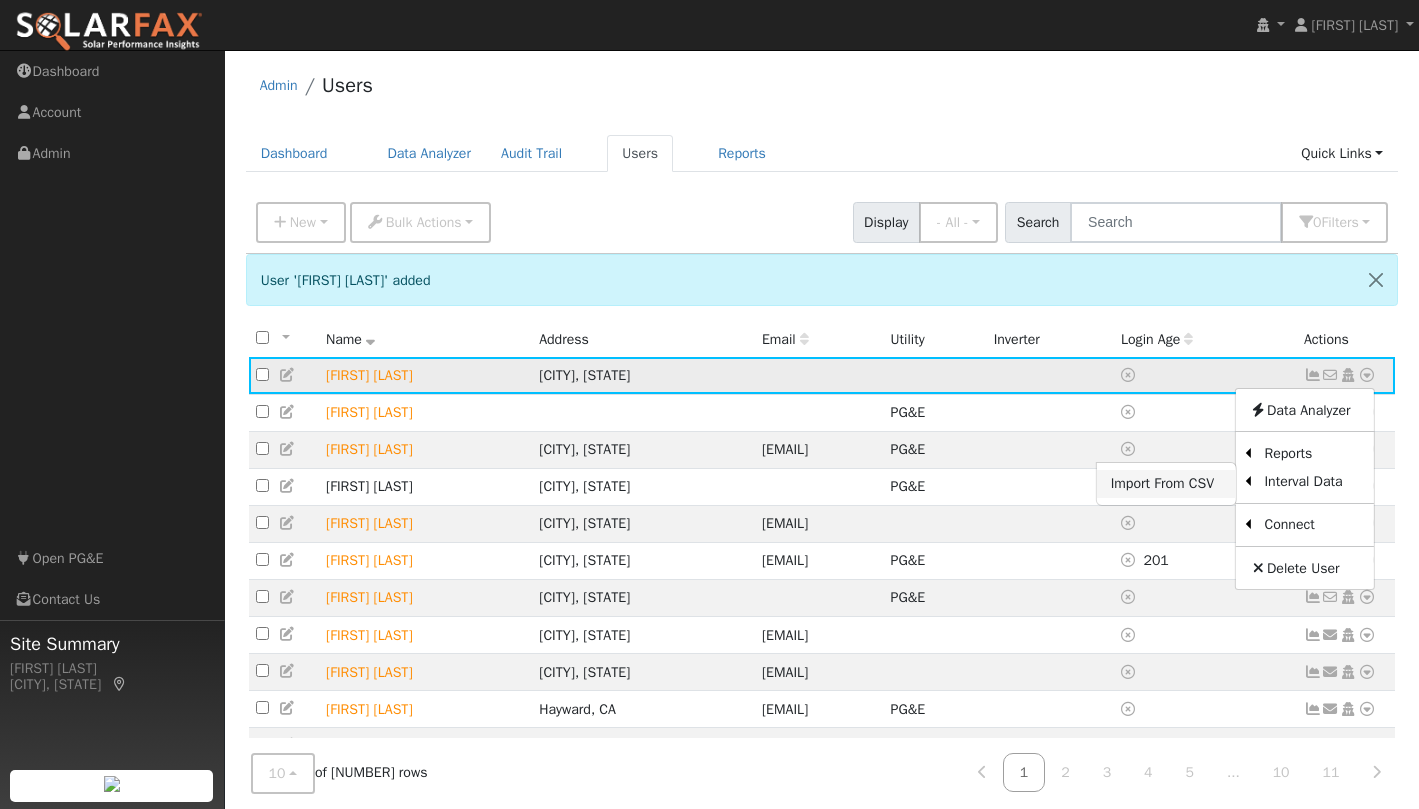 click on "Import From CSV" at bounding box center (1166, 484) 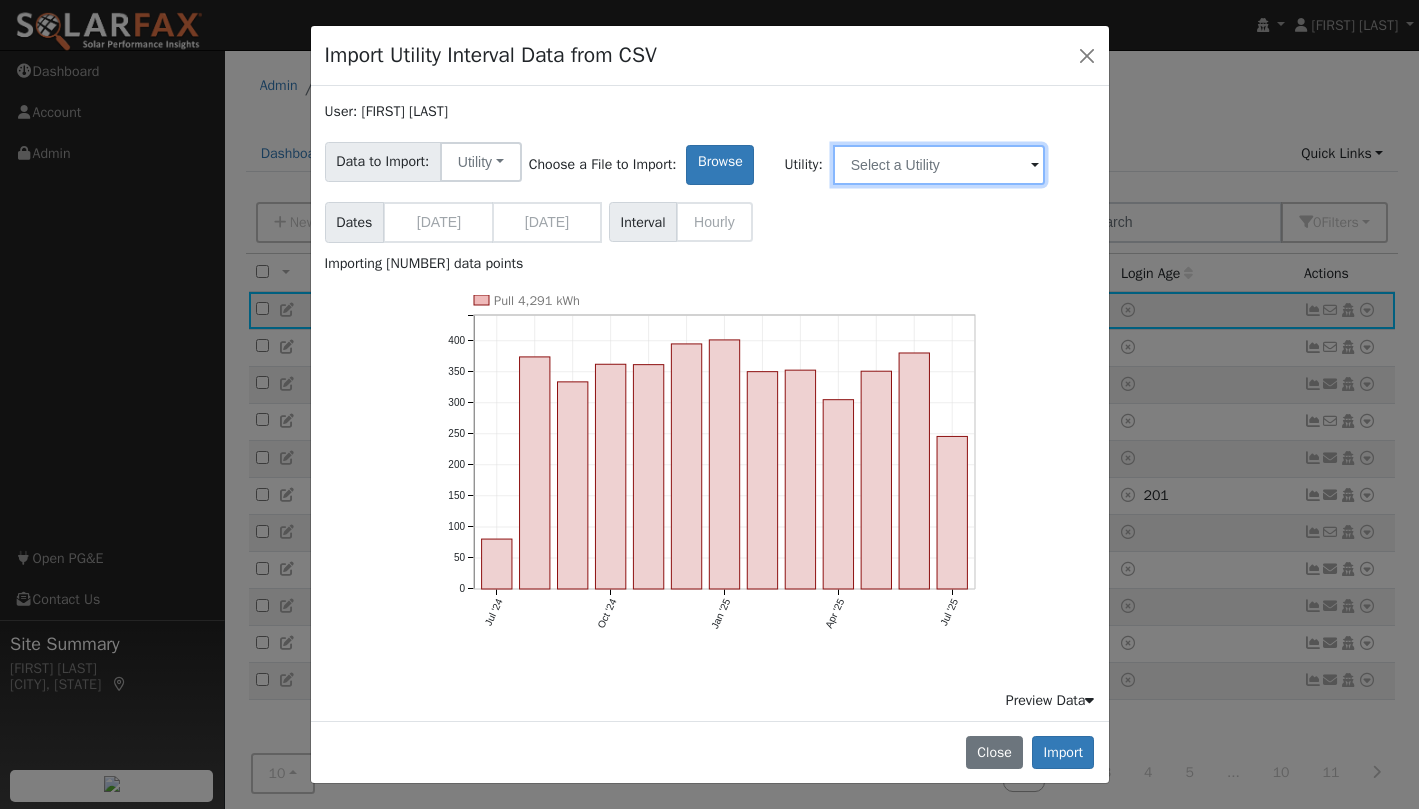 click at bounding box center [939, 165] 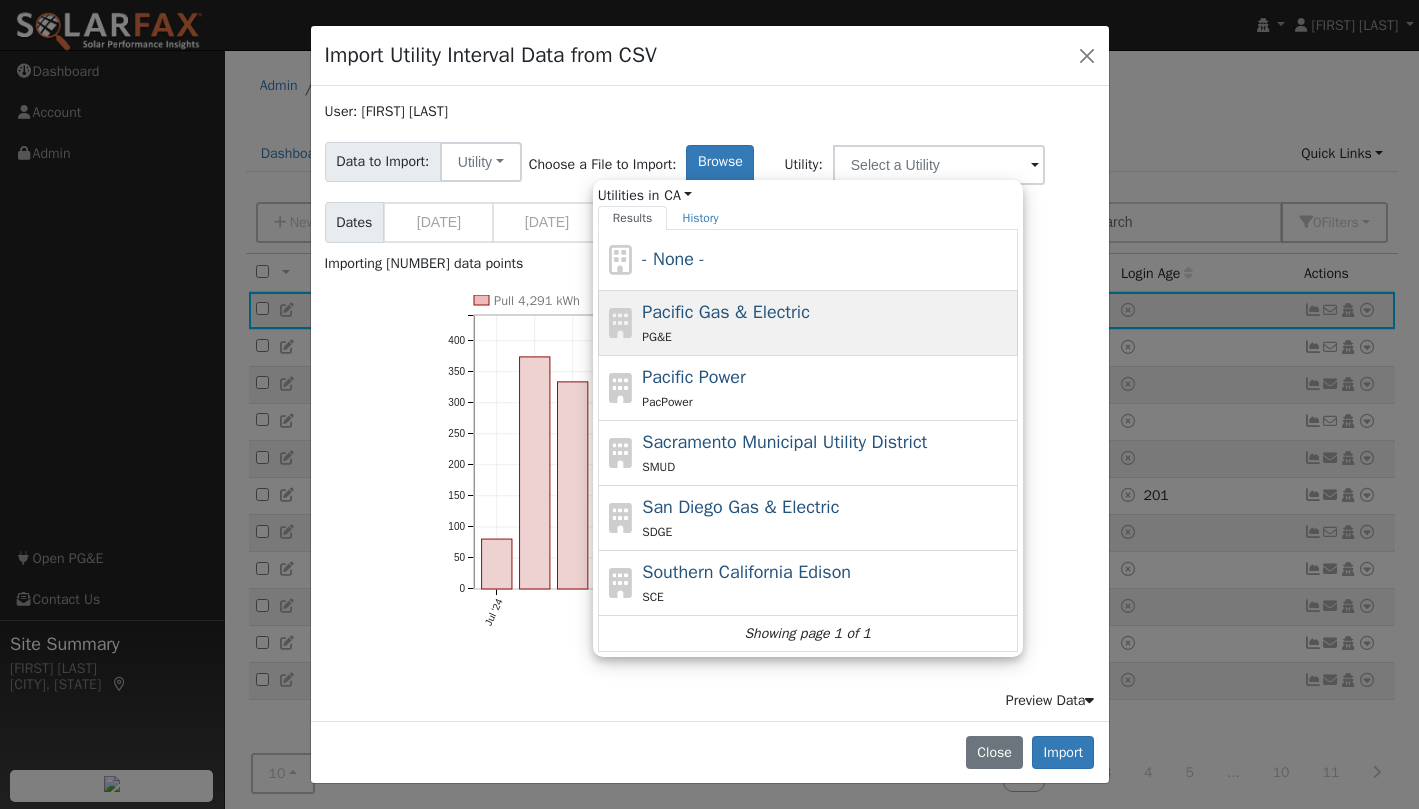click on "Pacific Gas & Electric" at bounding box center [726, 312] 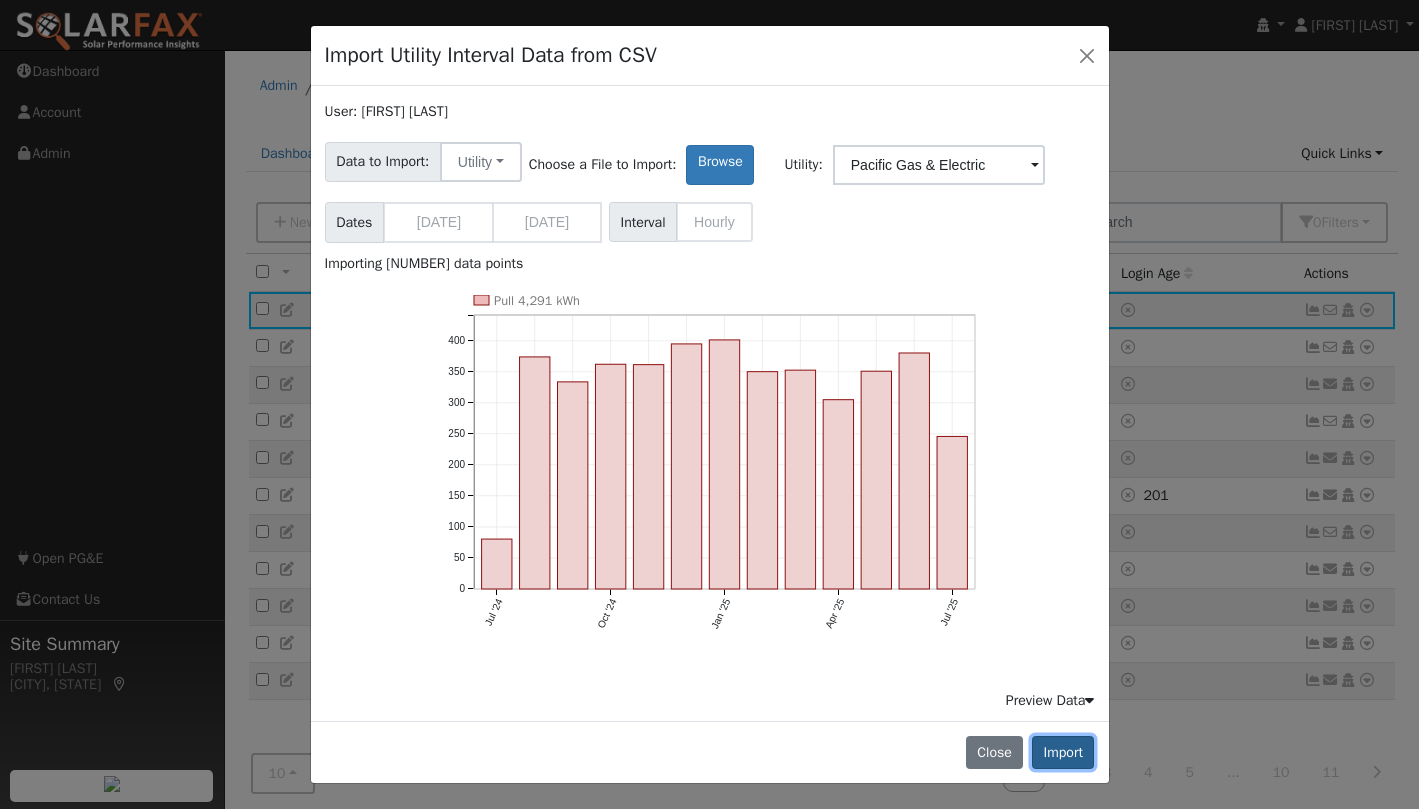 click on "Import" at bounding box center [1063, 753] 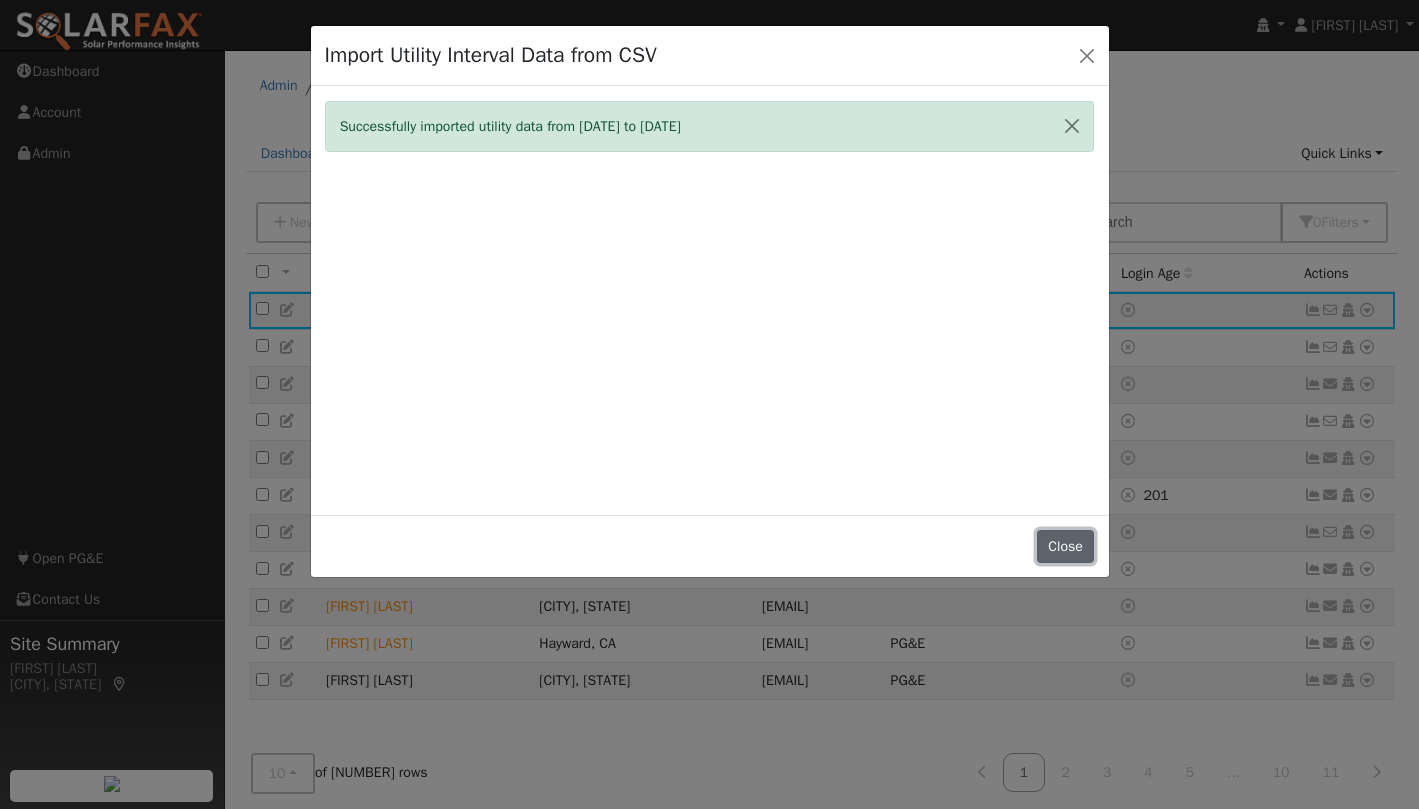click on "Close" at bounding box center [1066, 547] 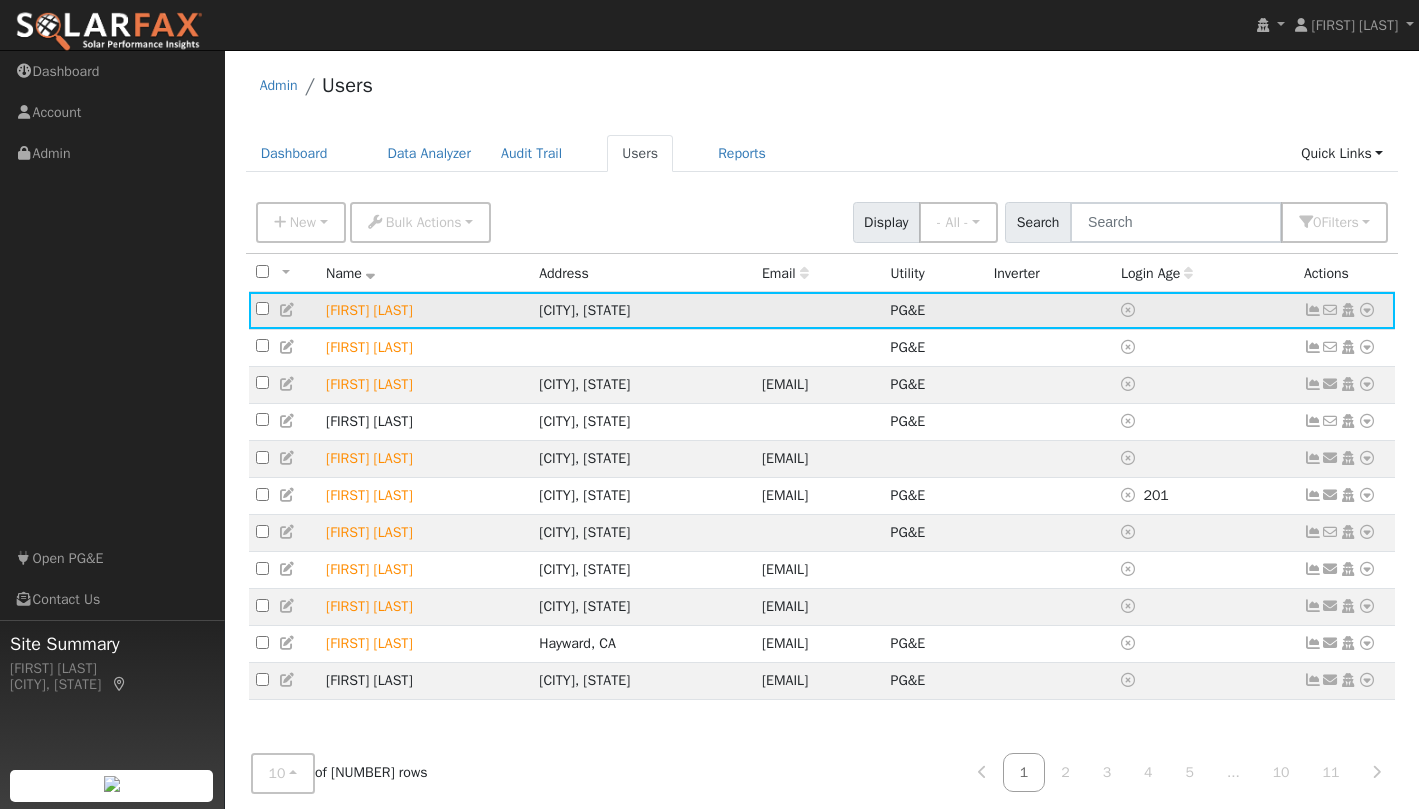 click at bounding box center (1367, 310) 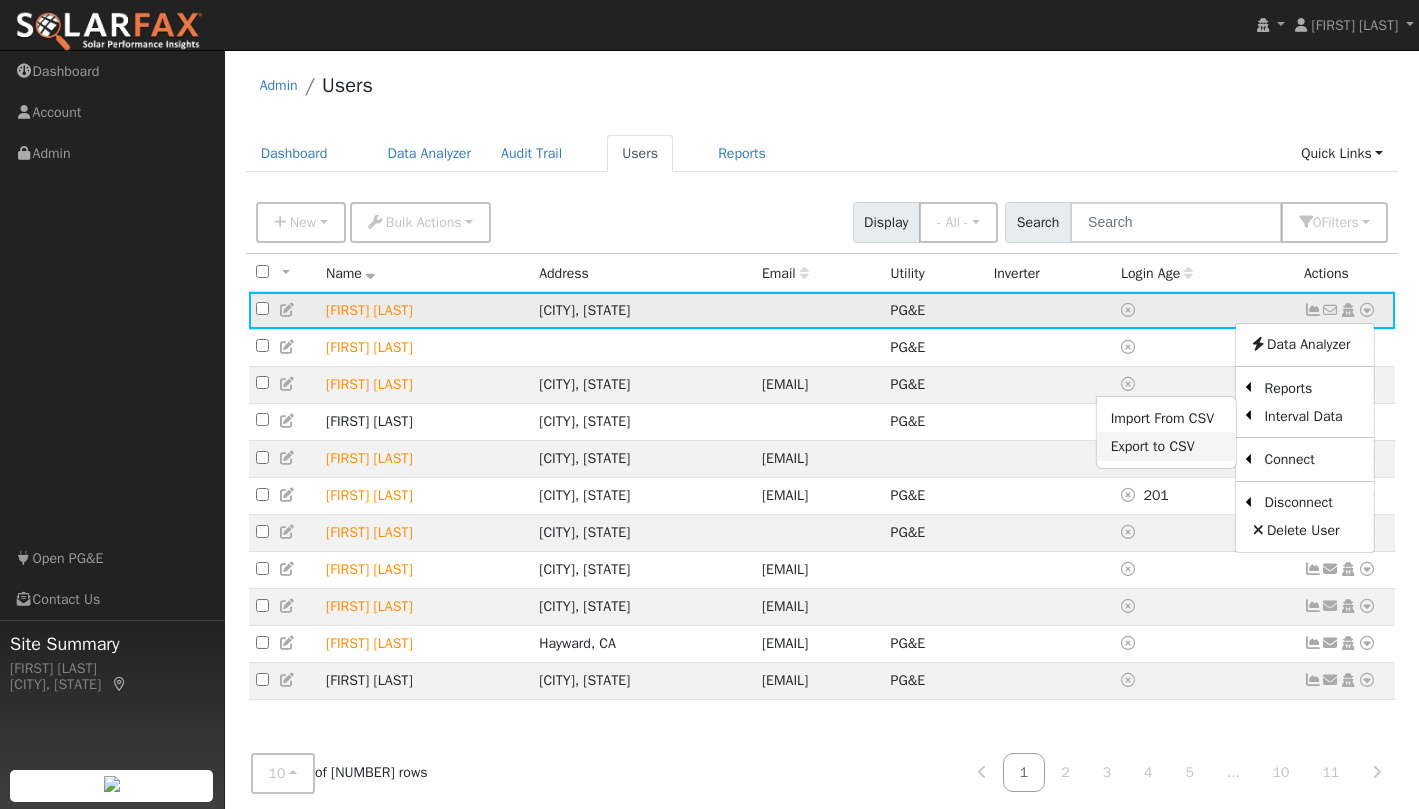 click on "Export to CSV" at bounding box center (1166, 446) 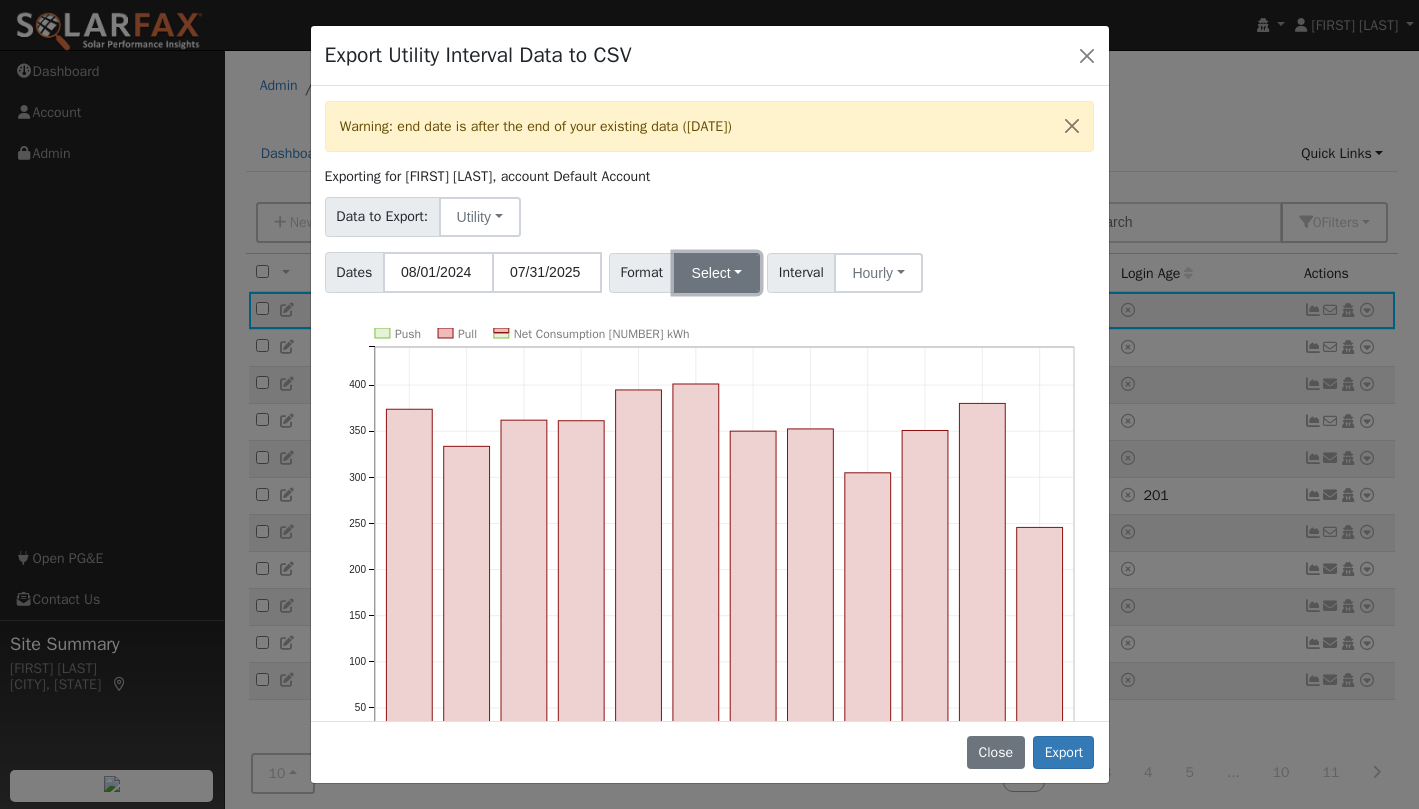 click on "Select" at bounding box center (717, 273) 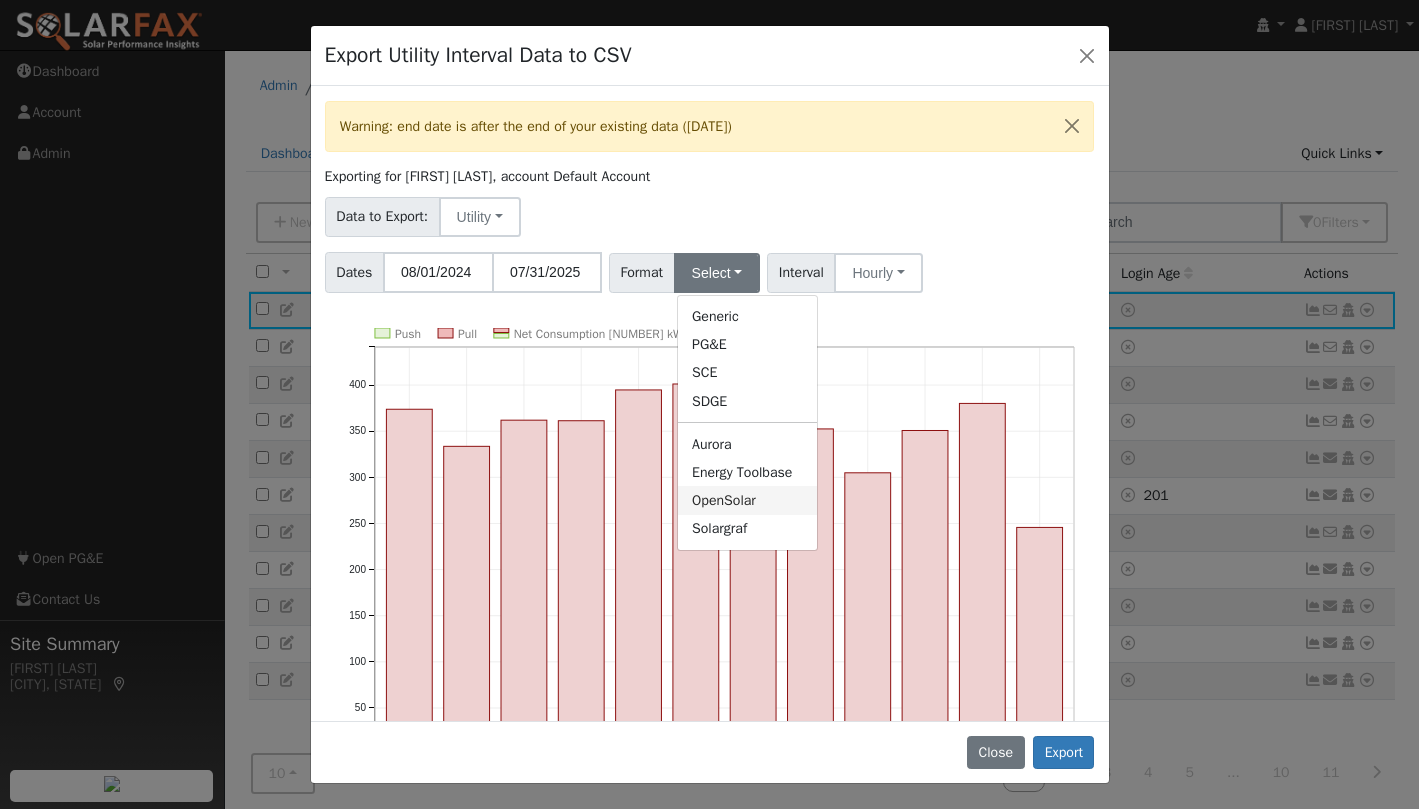 click on "OpenSolar" at bounding box center [747, 500] 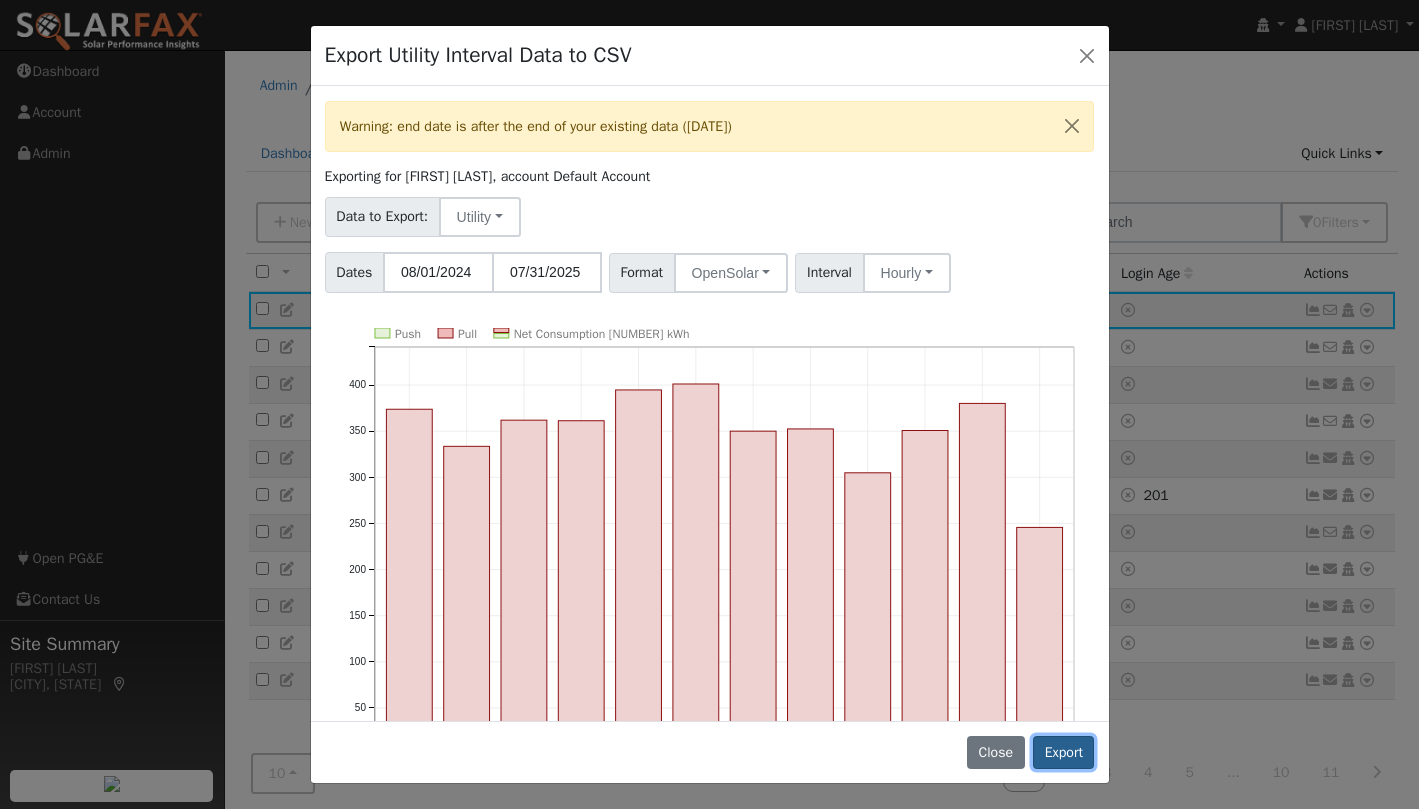 click on "Export" at bounding box center (1063, 753) 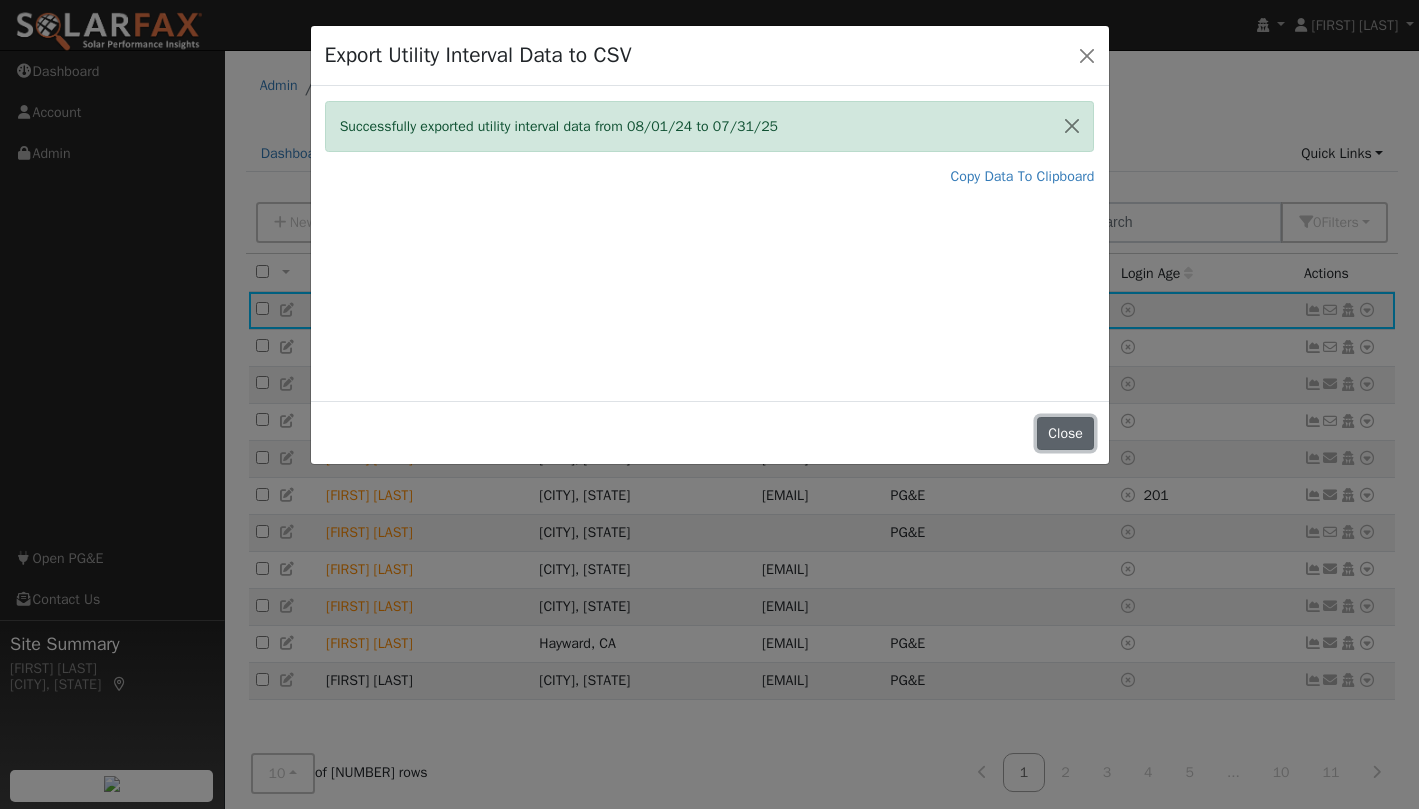 click on "Close" at bounding box center [1066, 434] 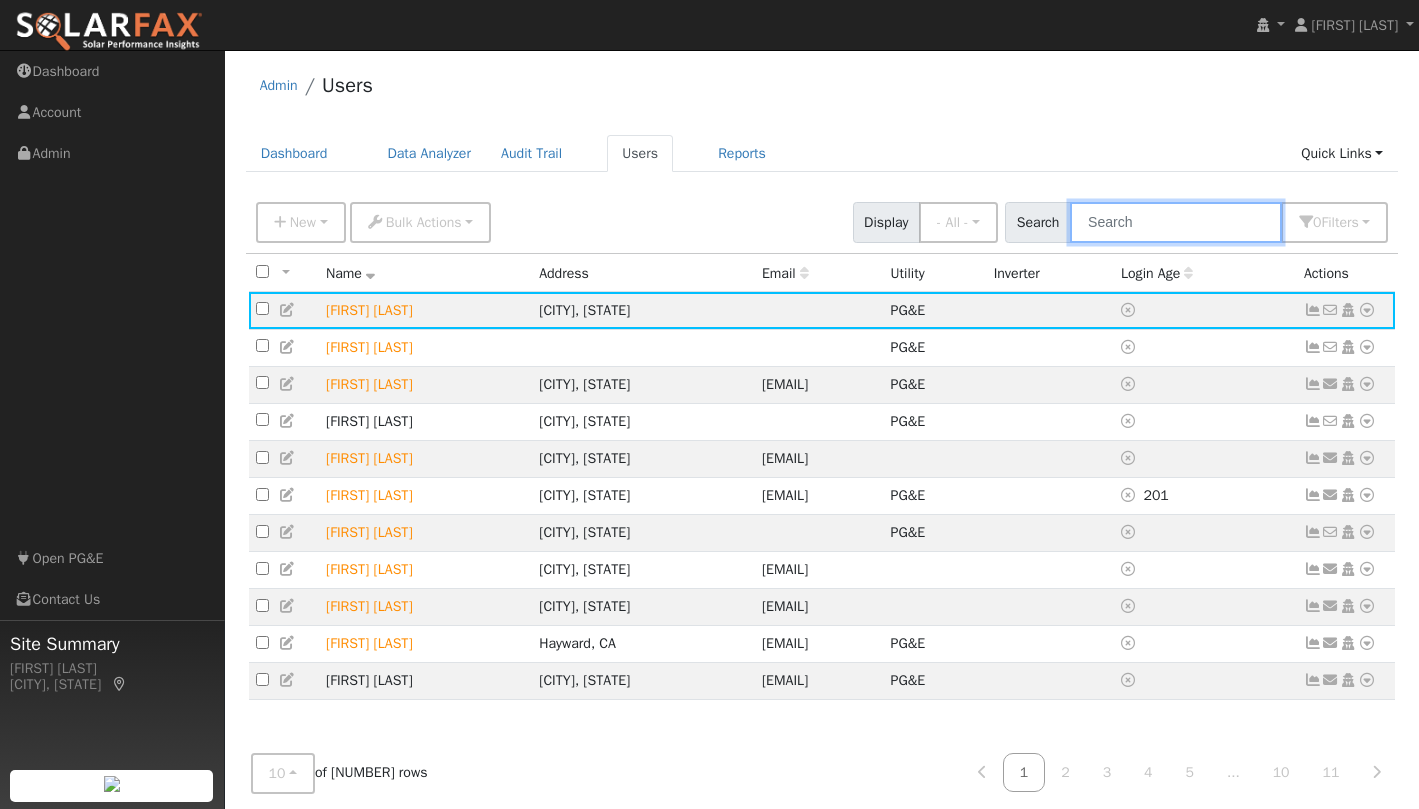 click at bounding box center (1176, 222) 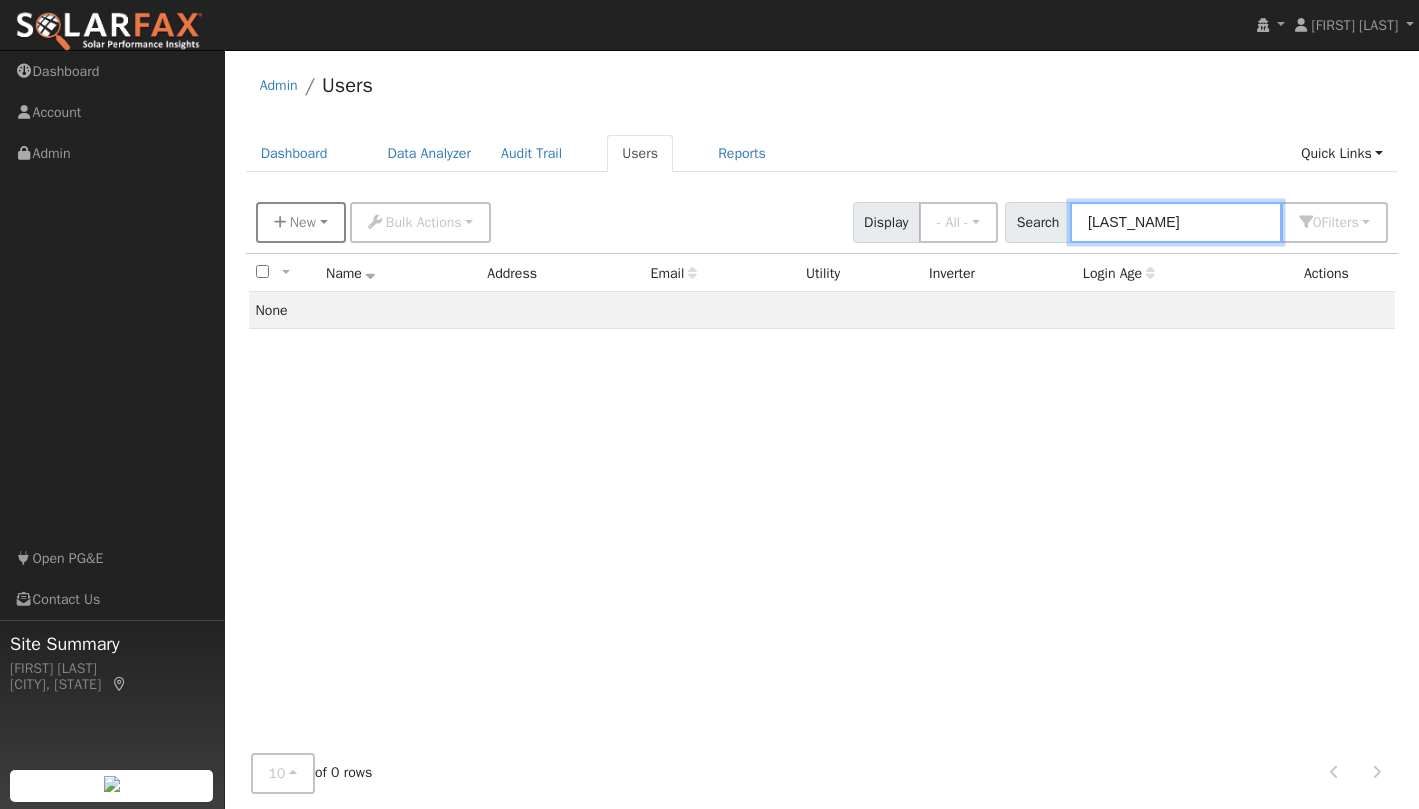 type on "pugash" 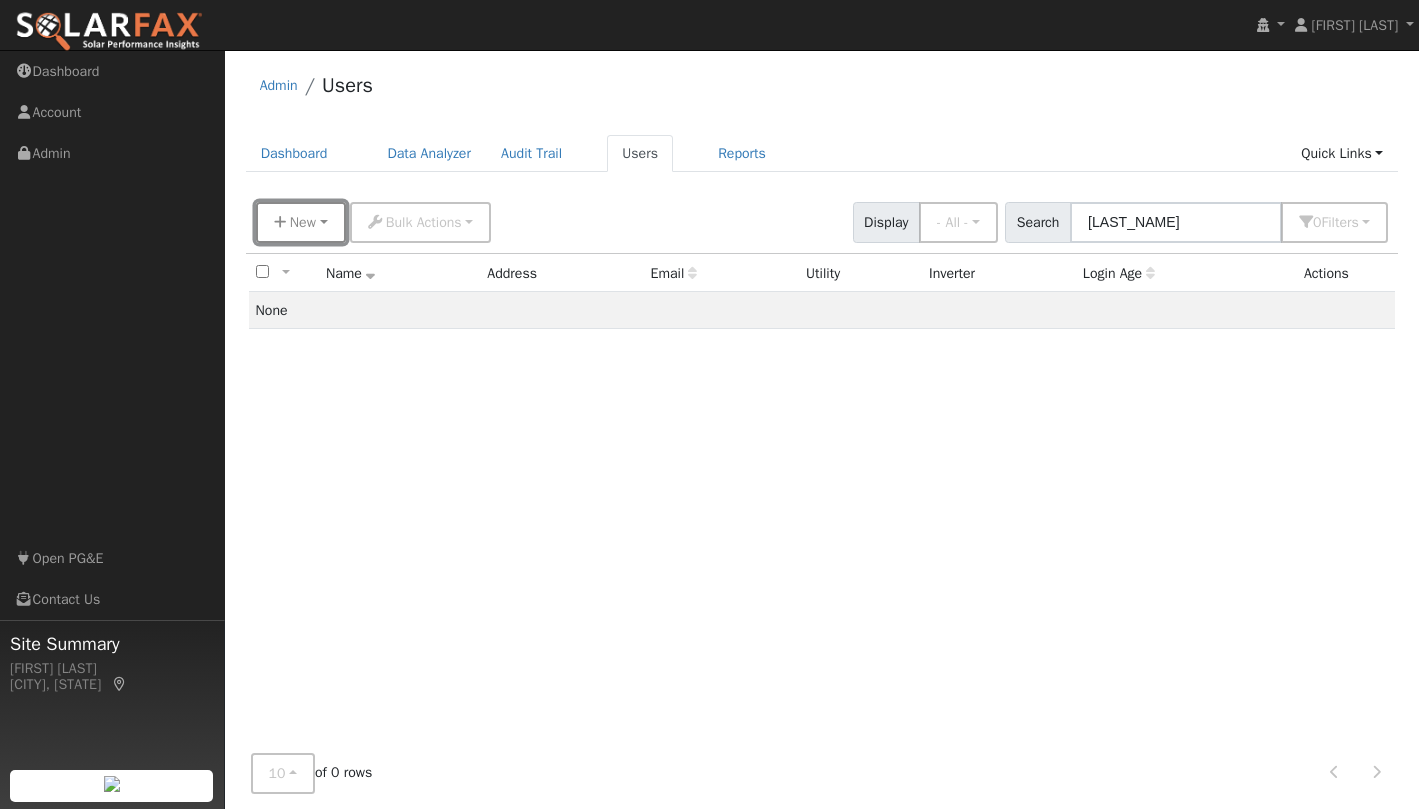 click on "New" at bounding box center [301, 222] 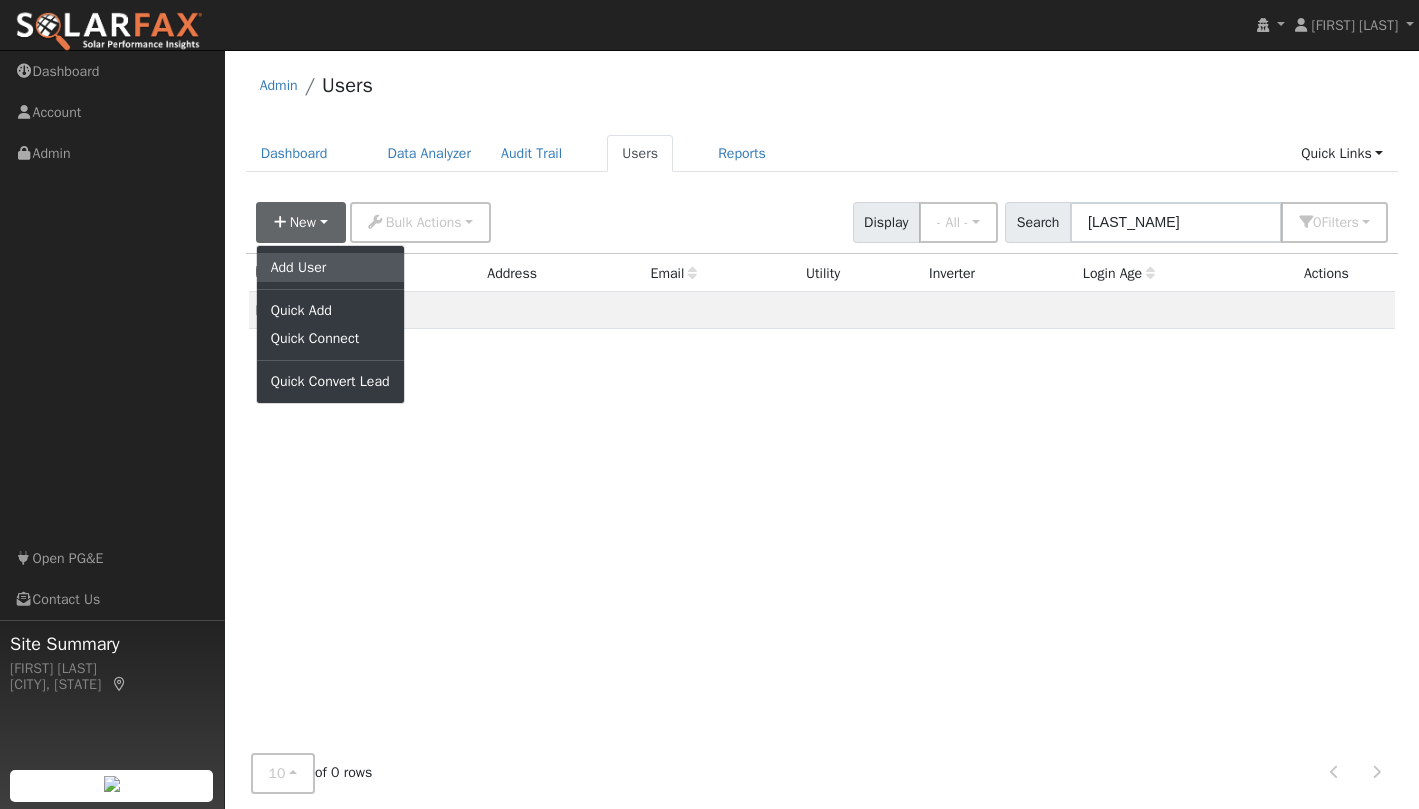 click on "Add User" at bounding box center (330, 267) 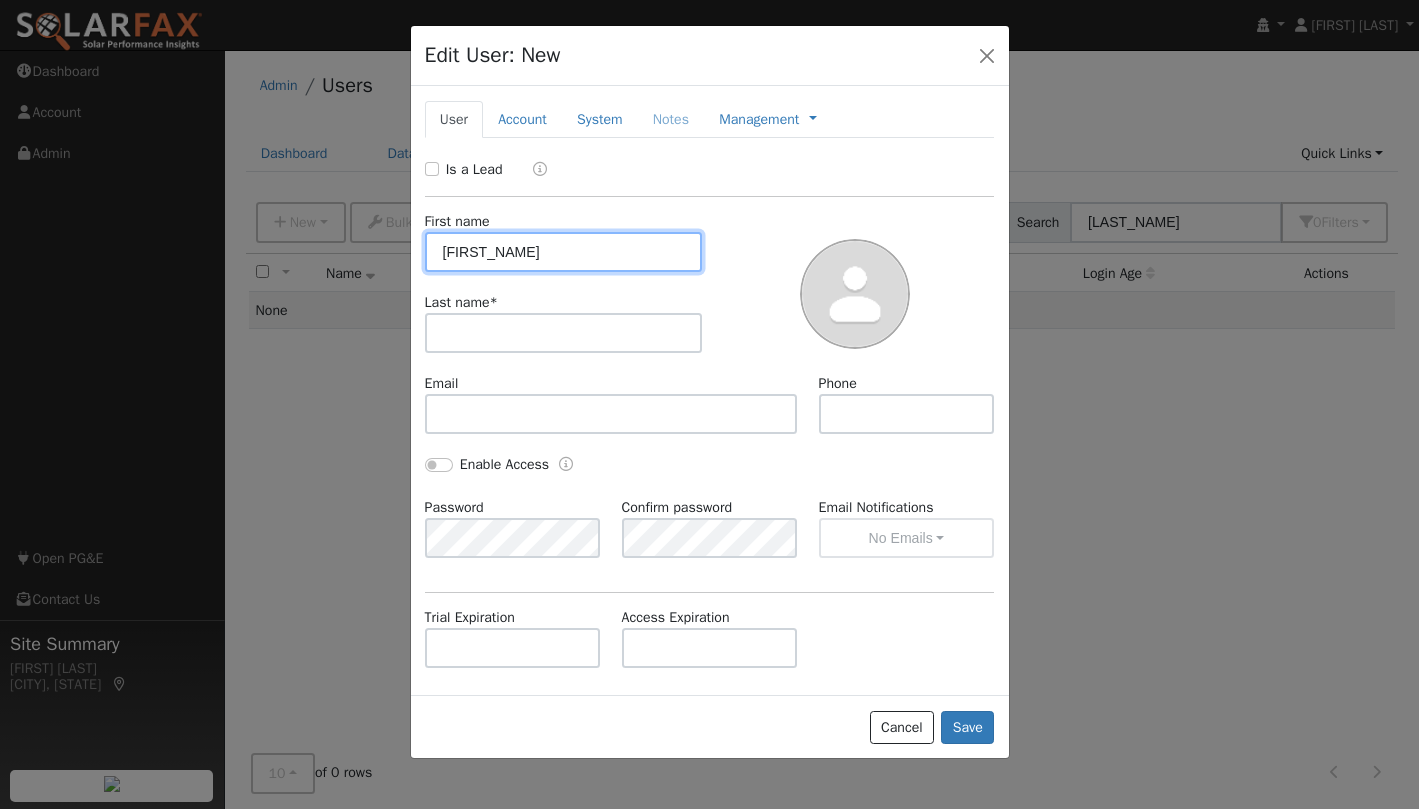 type on "Tobin" 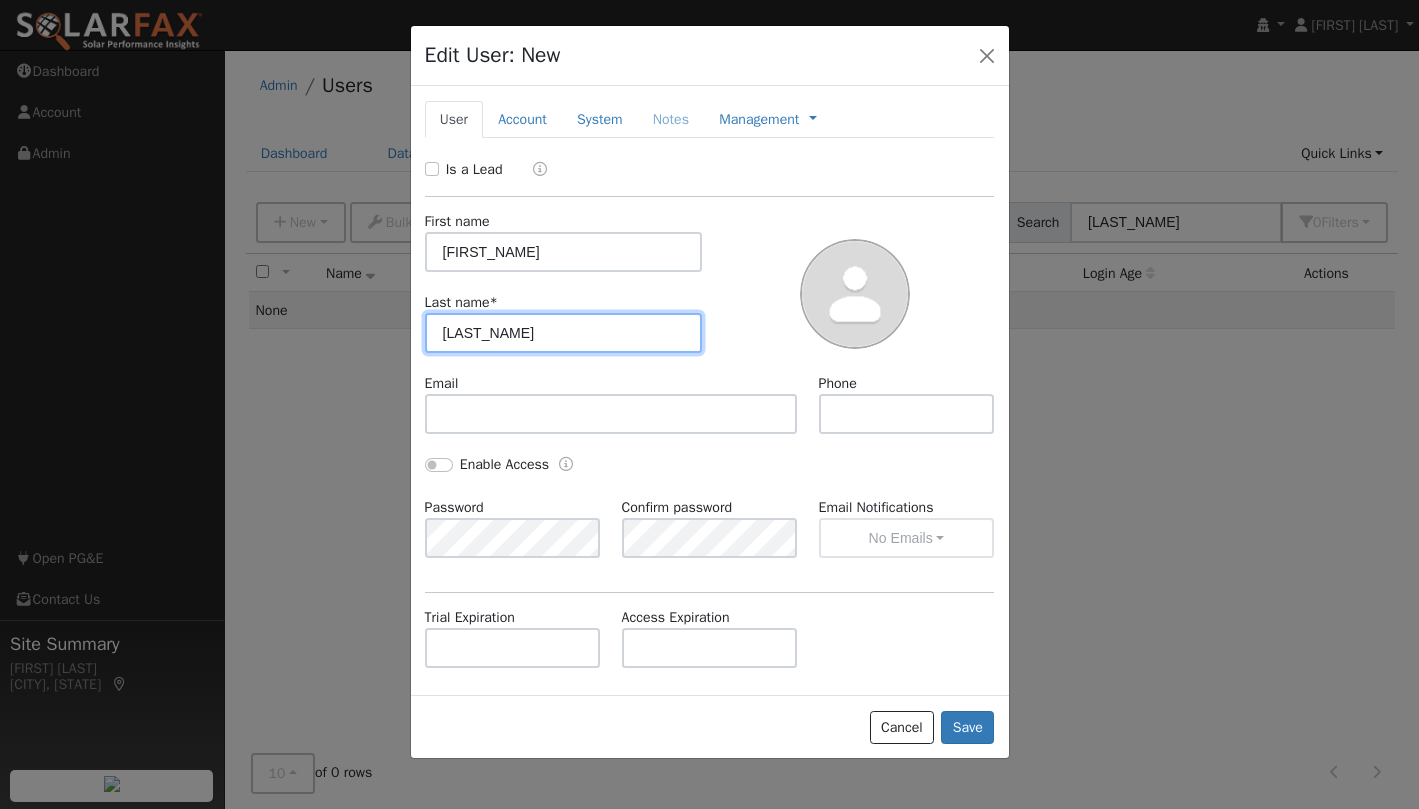 type on "Pugash" 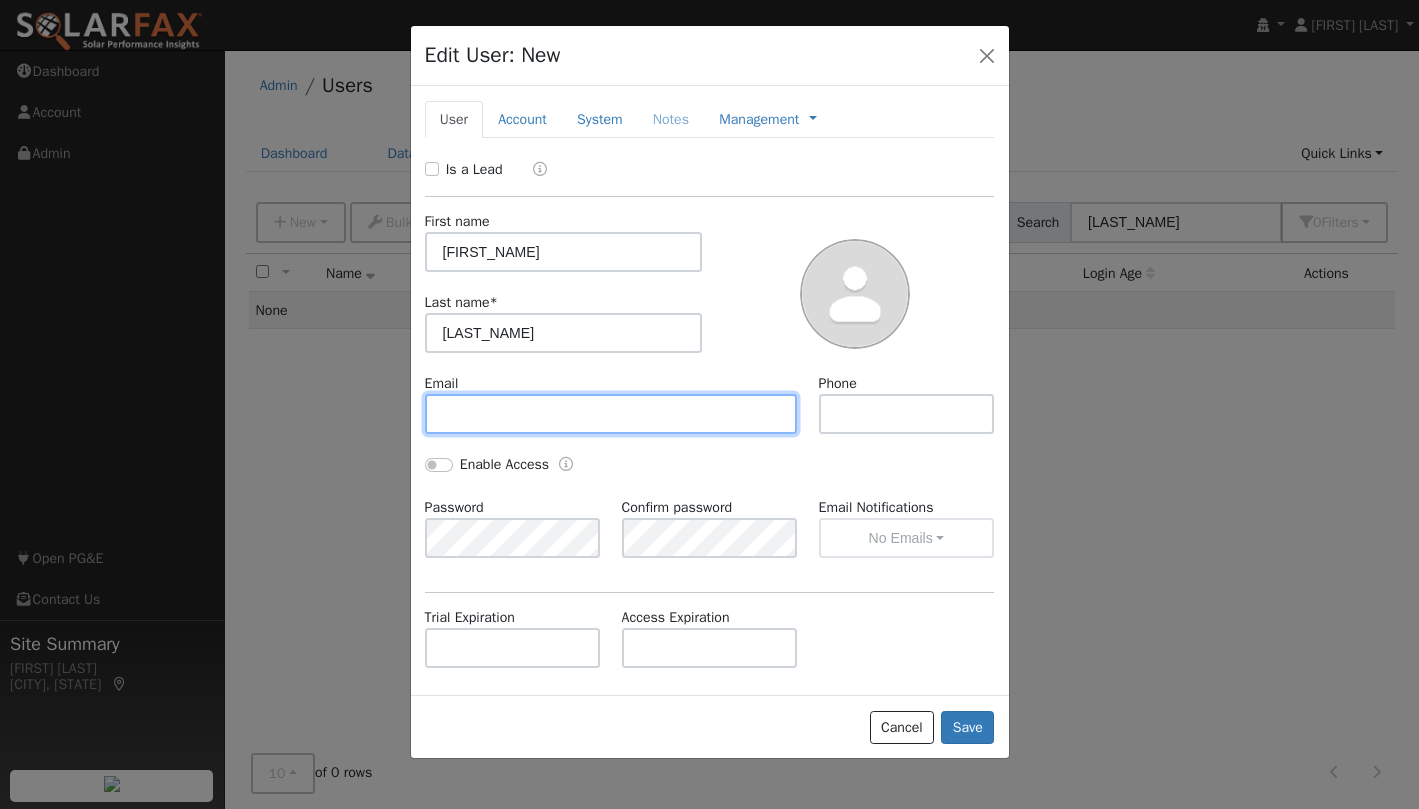 click at bounding box center [611, 414] 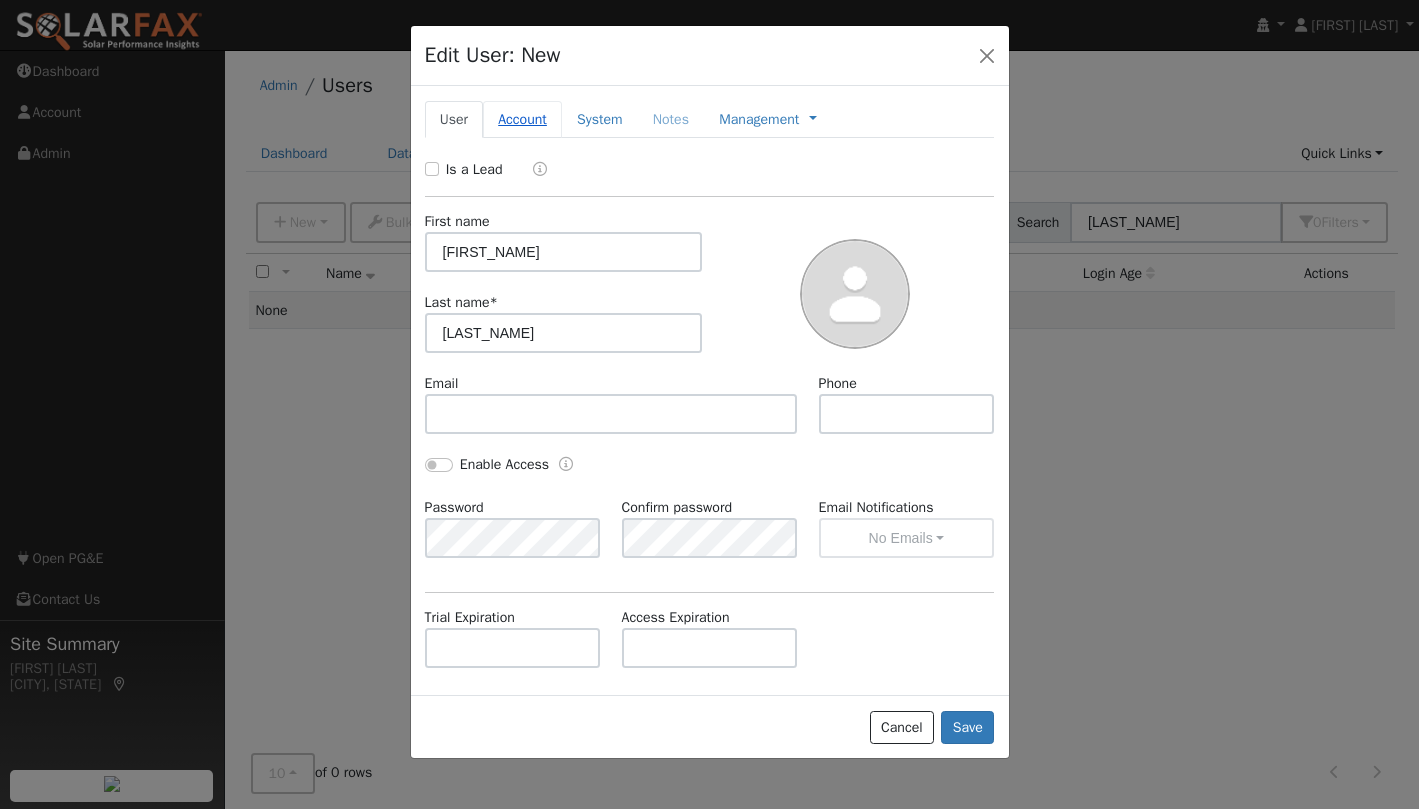 click on "Account" at bounding box center [522, 119] 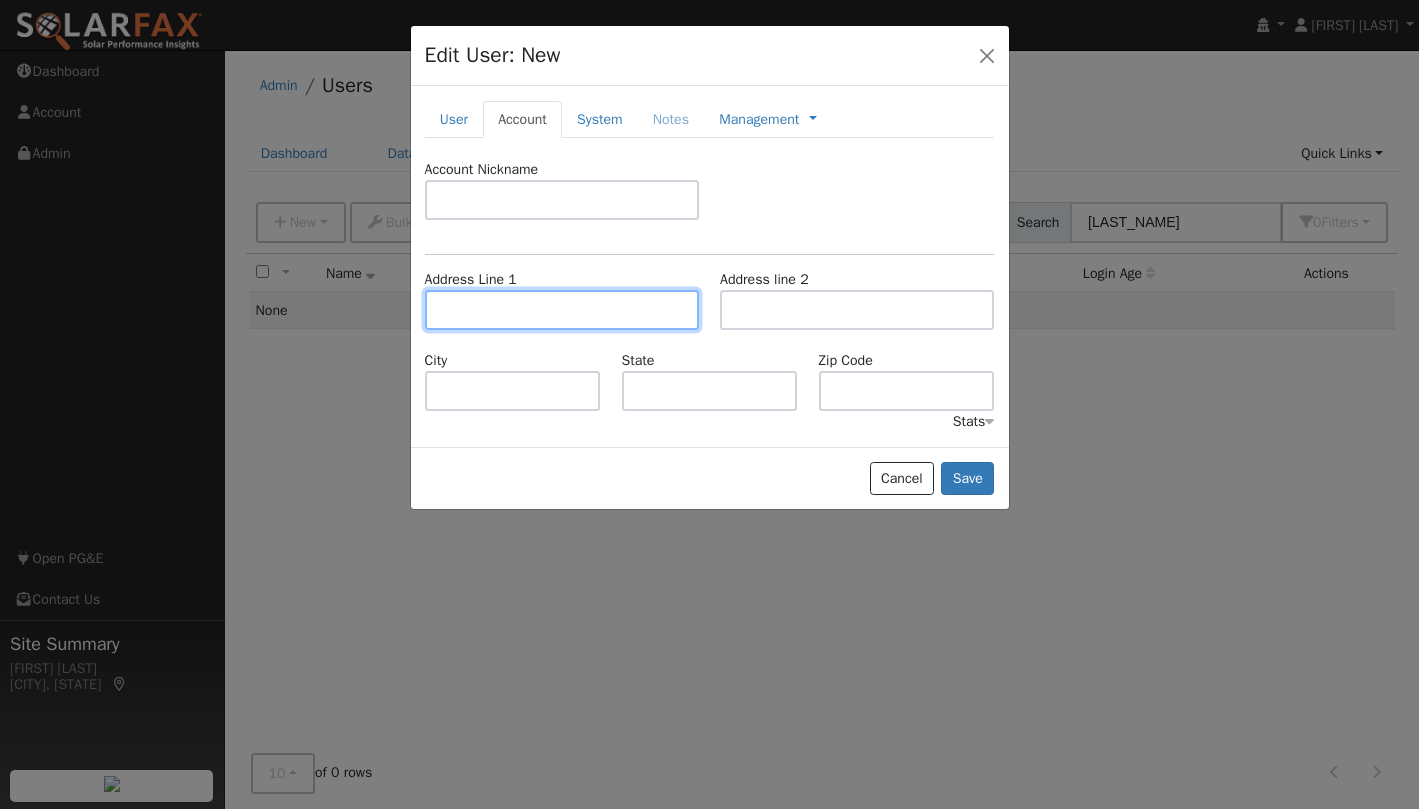 click at bounding box center [562, 310] 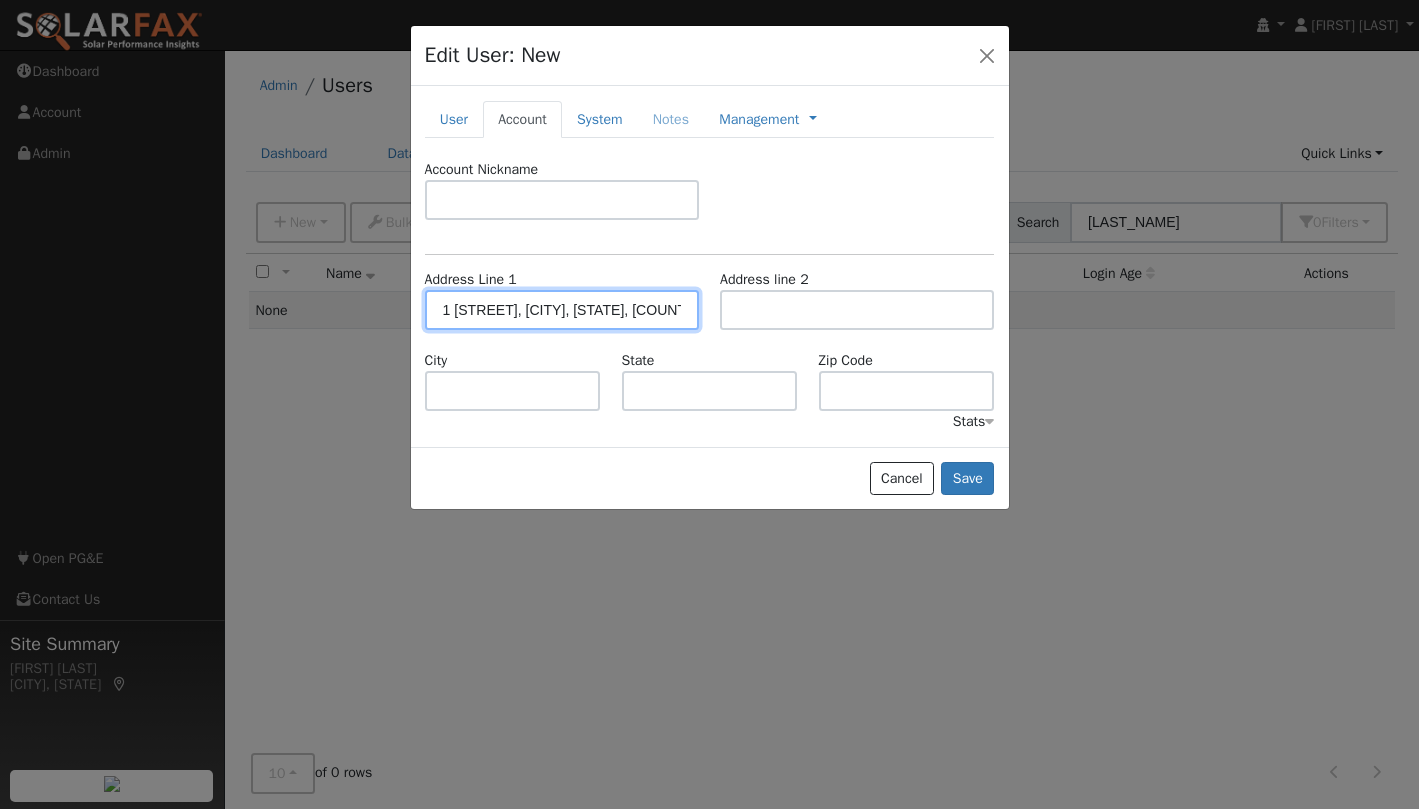 type on "1 McCart Court" 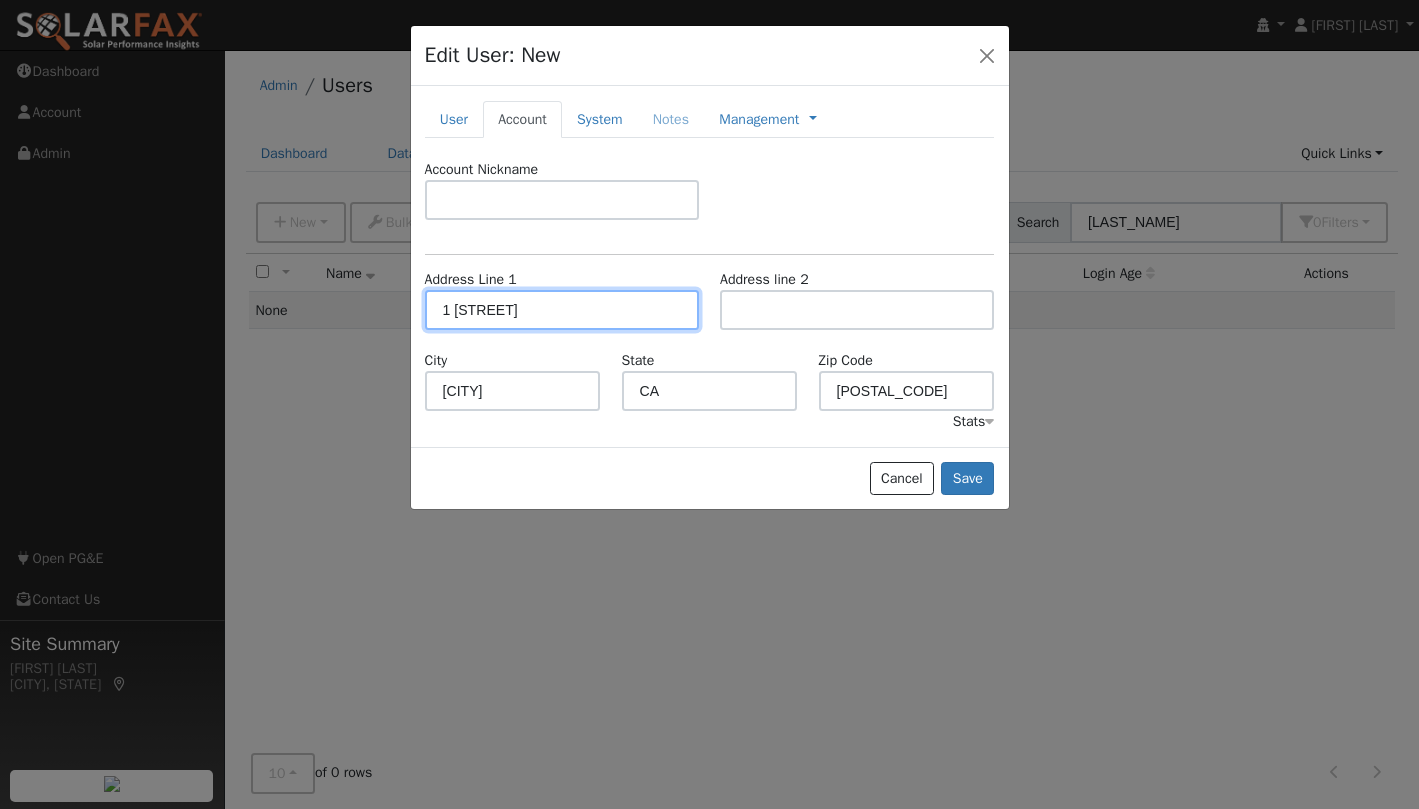 scroll, scrollTop: 0, scrollLeft: 0, axis: both 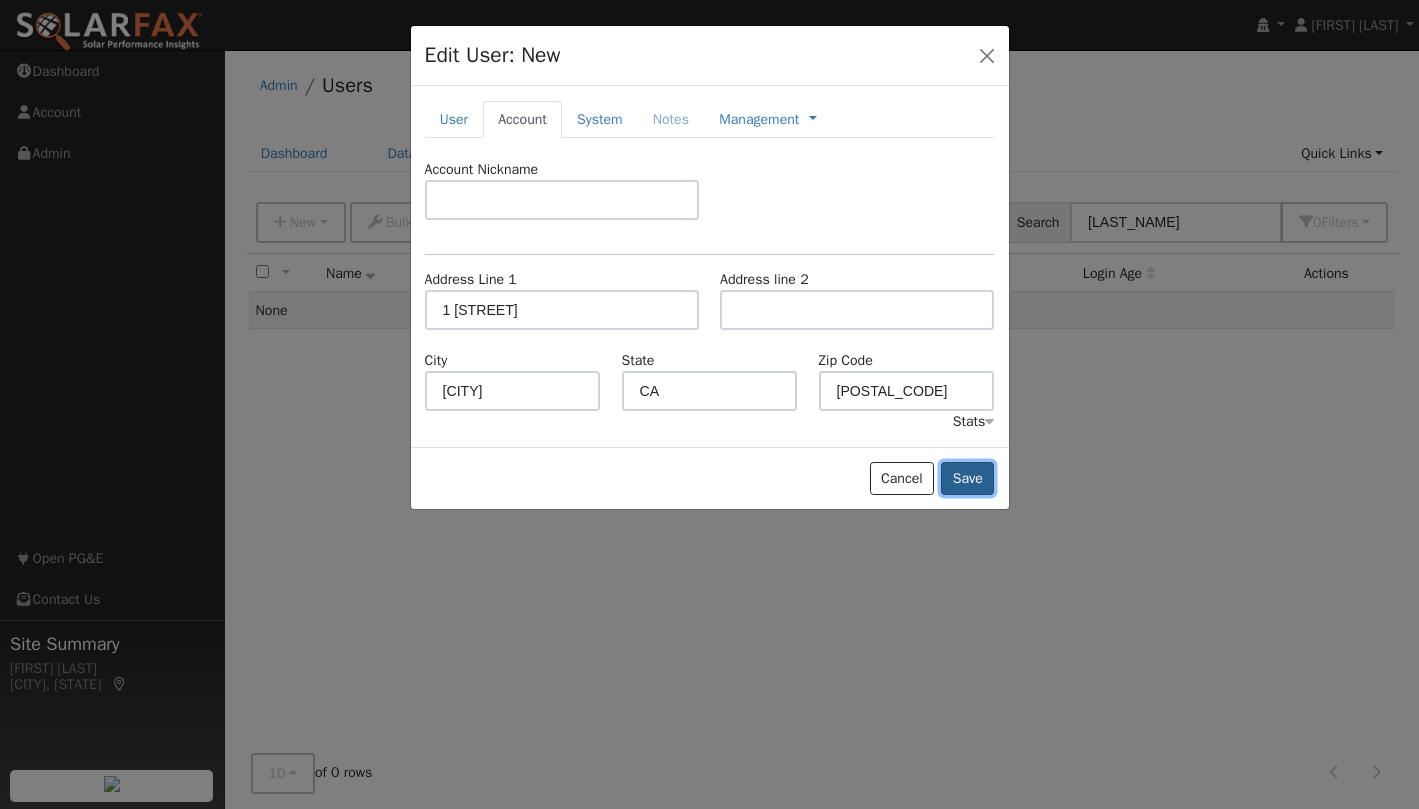 click on "Save" at bounding box center (967, 479) 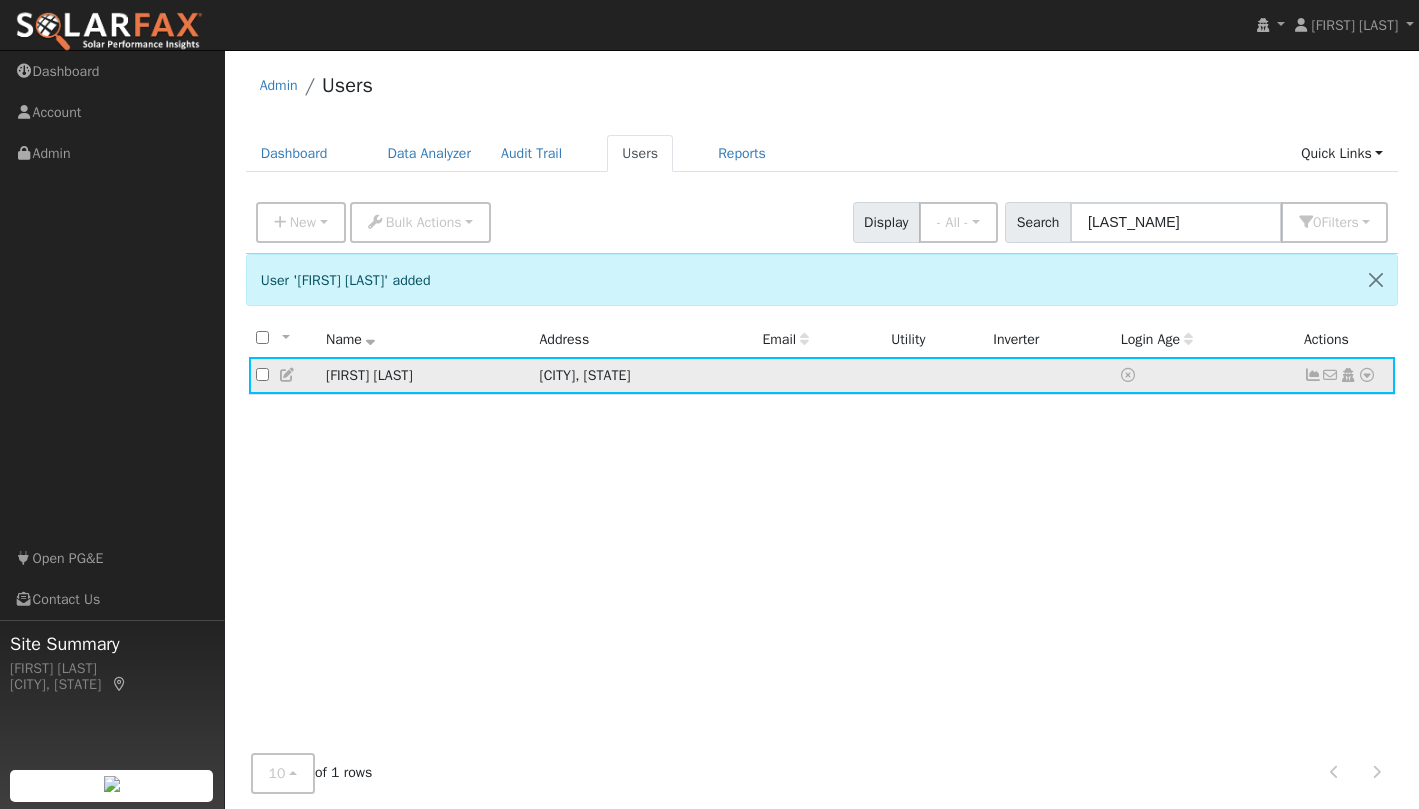 click at bounding box center (1367, 375) 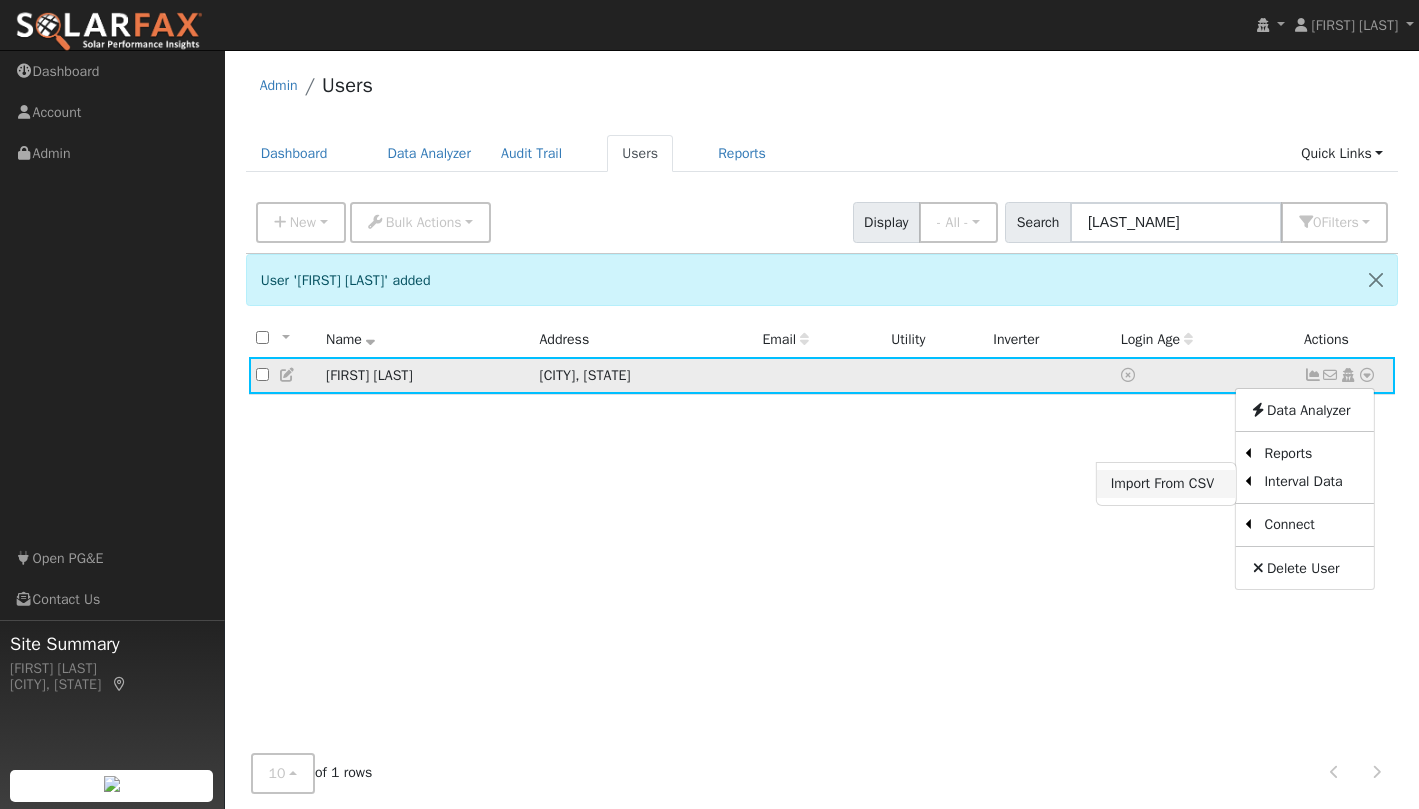 click on "Import From CSV" at bounding box center [1166, 484] 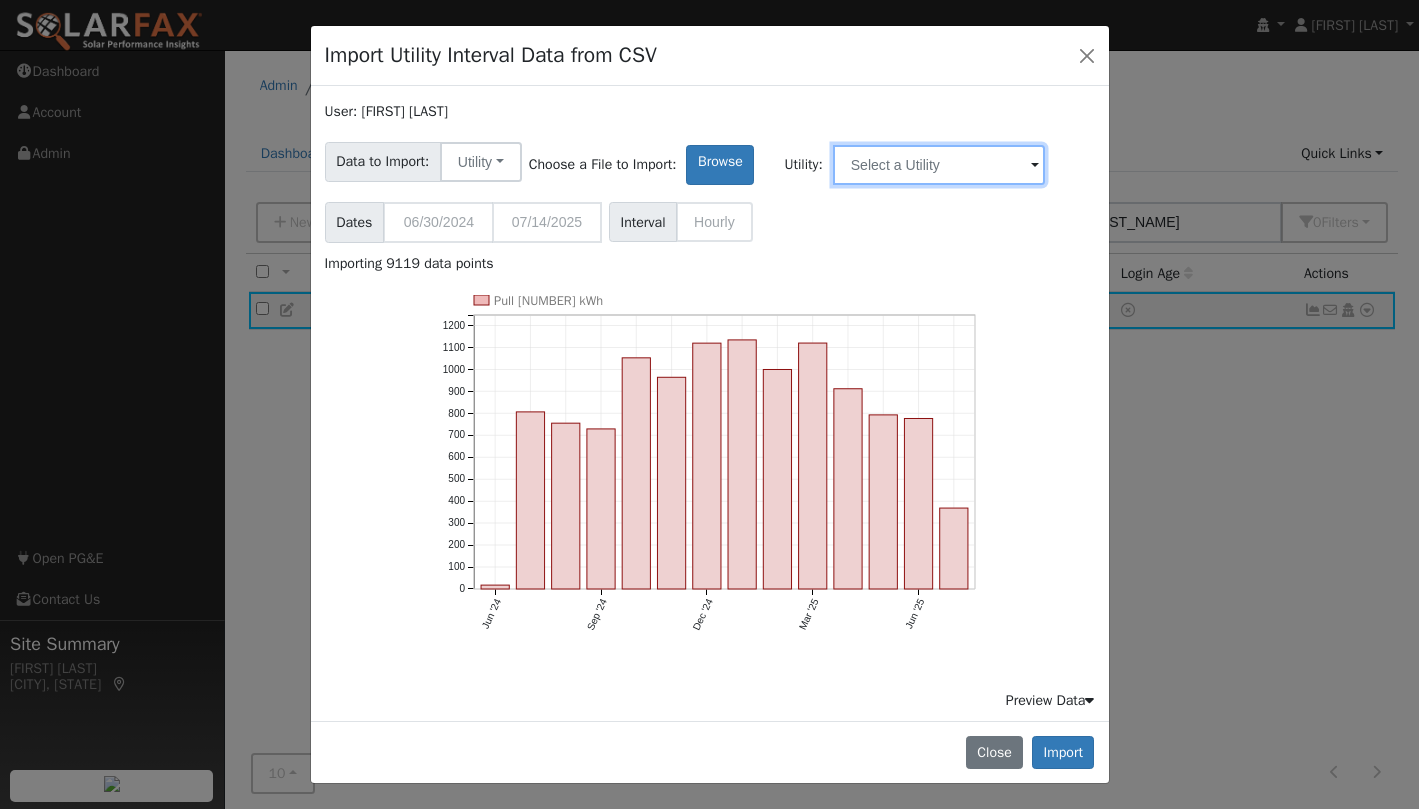 click at bounding box center [939, 165] 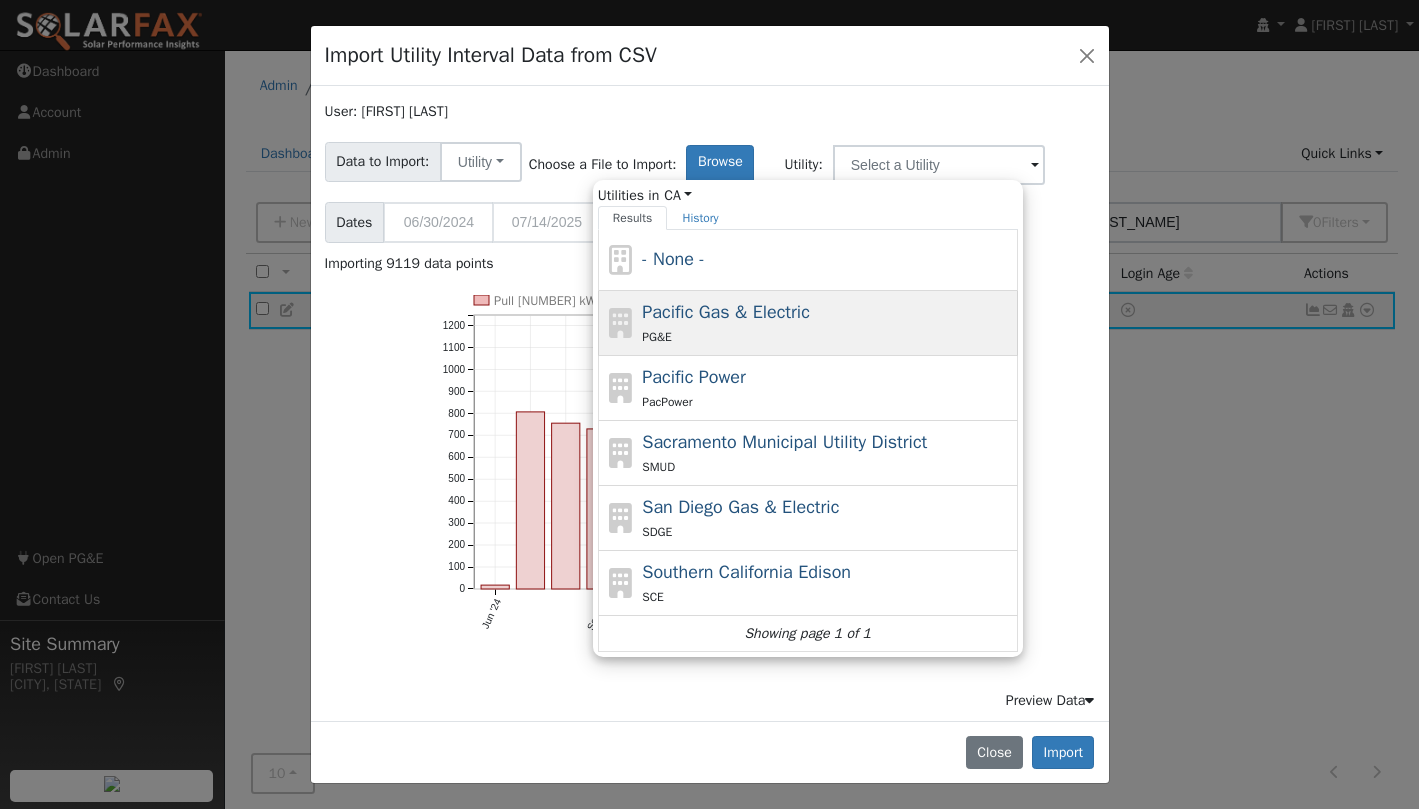 click on "Pacific Gas & Electric" at bounding box center [726, 312] 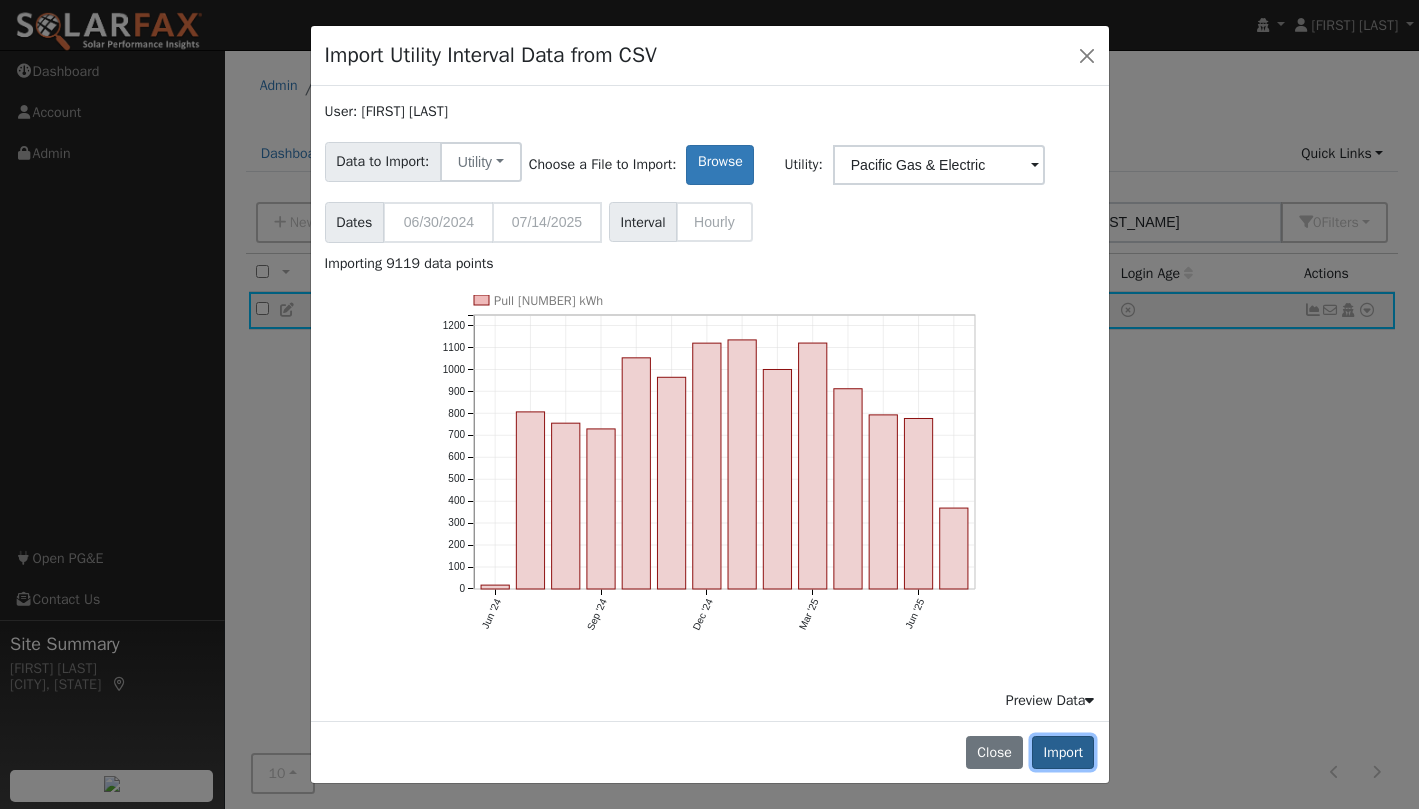 click on "Import" at bounding box center (1063, 753) 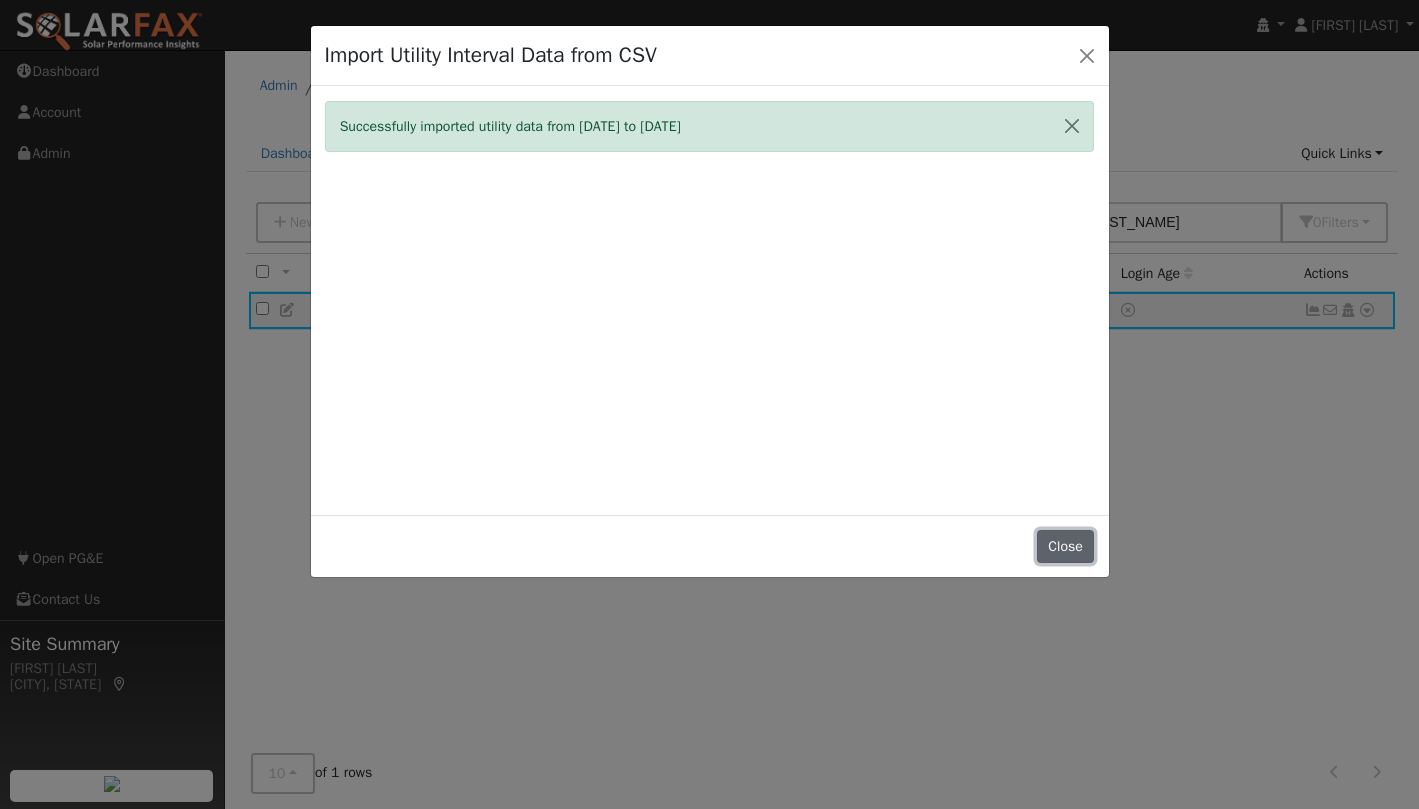 click on "Close" at bounding box center [1066, 547] 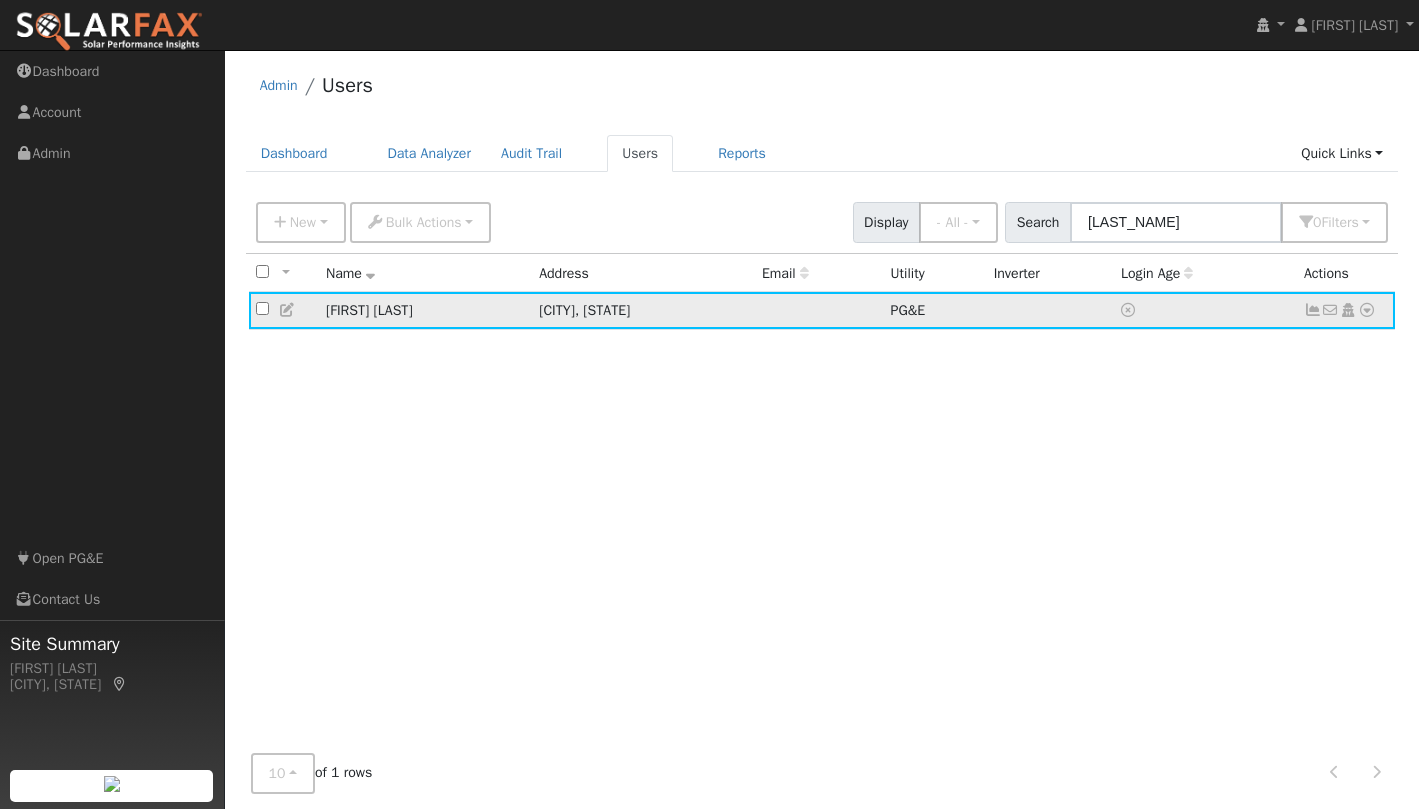 click at bounding box center (1367, 310) 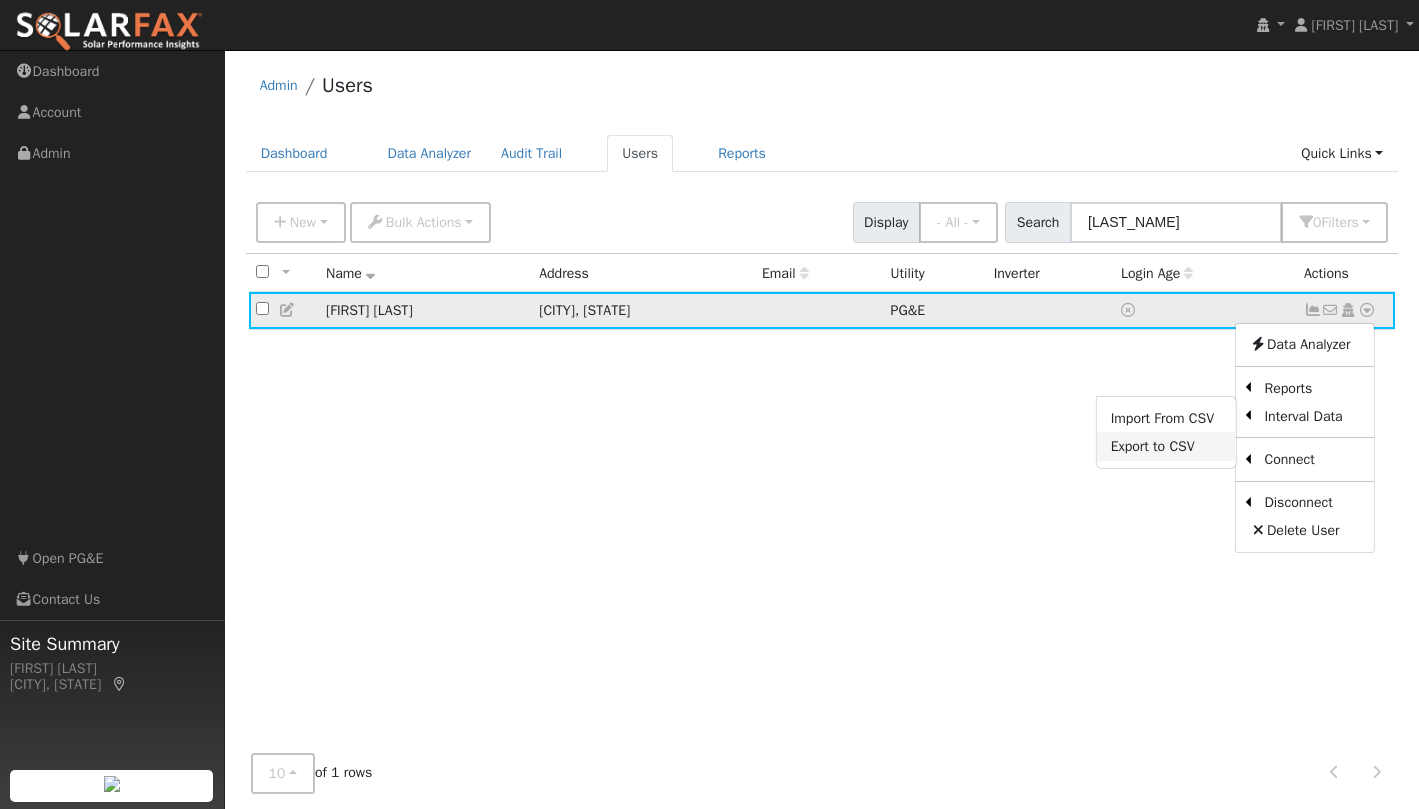 click on "Export to CSV" at bounding box center (1166, 446) 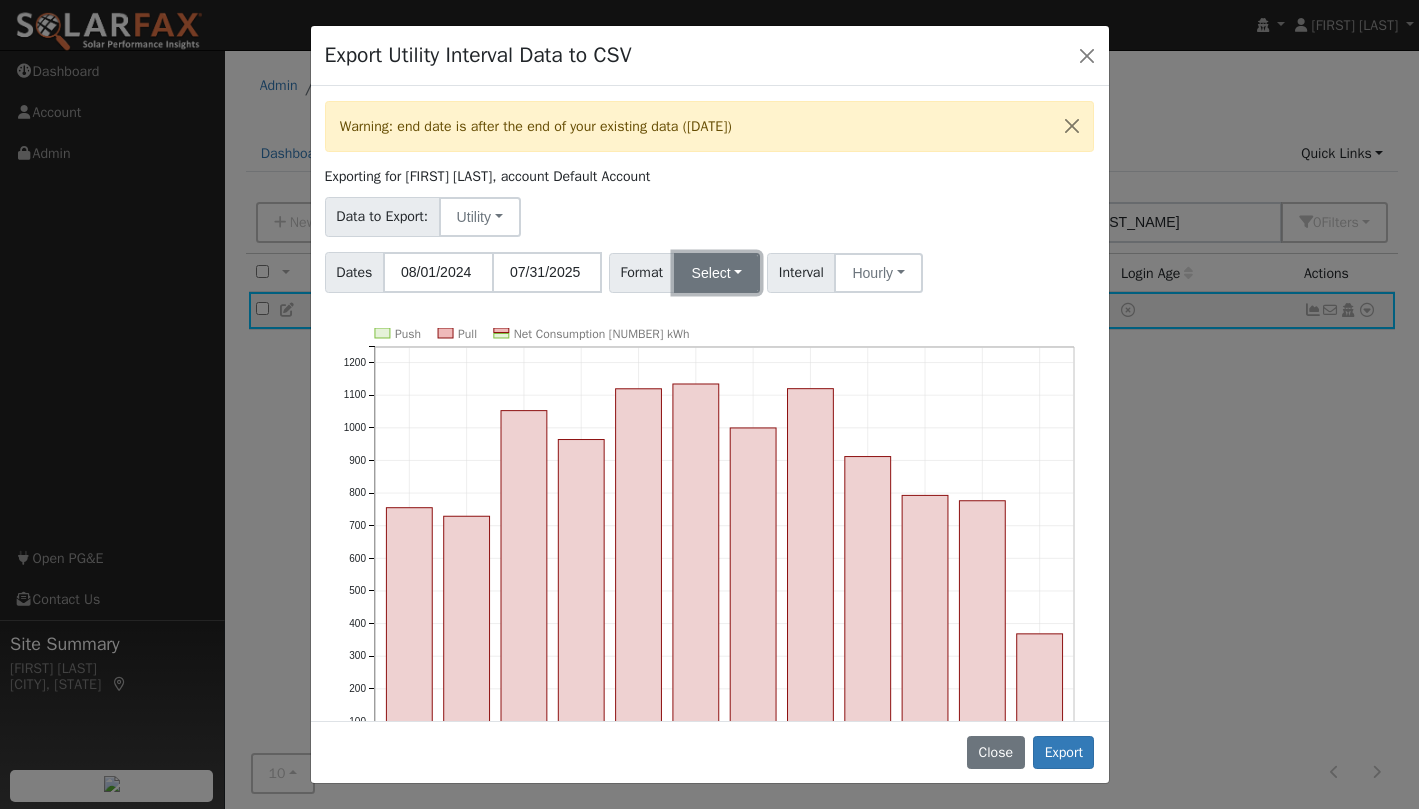 click on "Select" at bounding box center [717, 273] 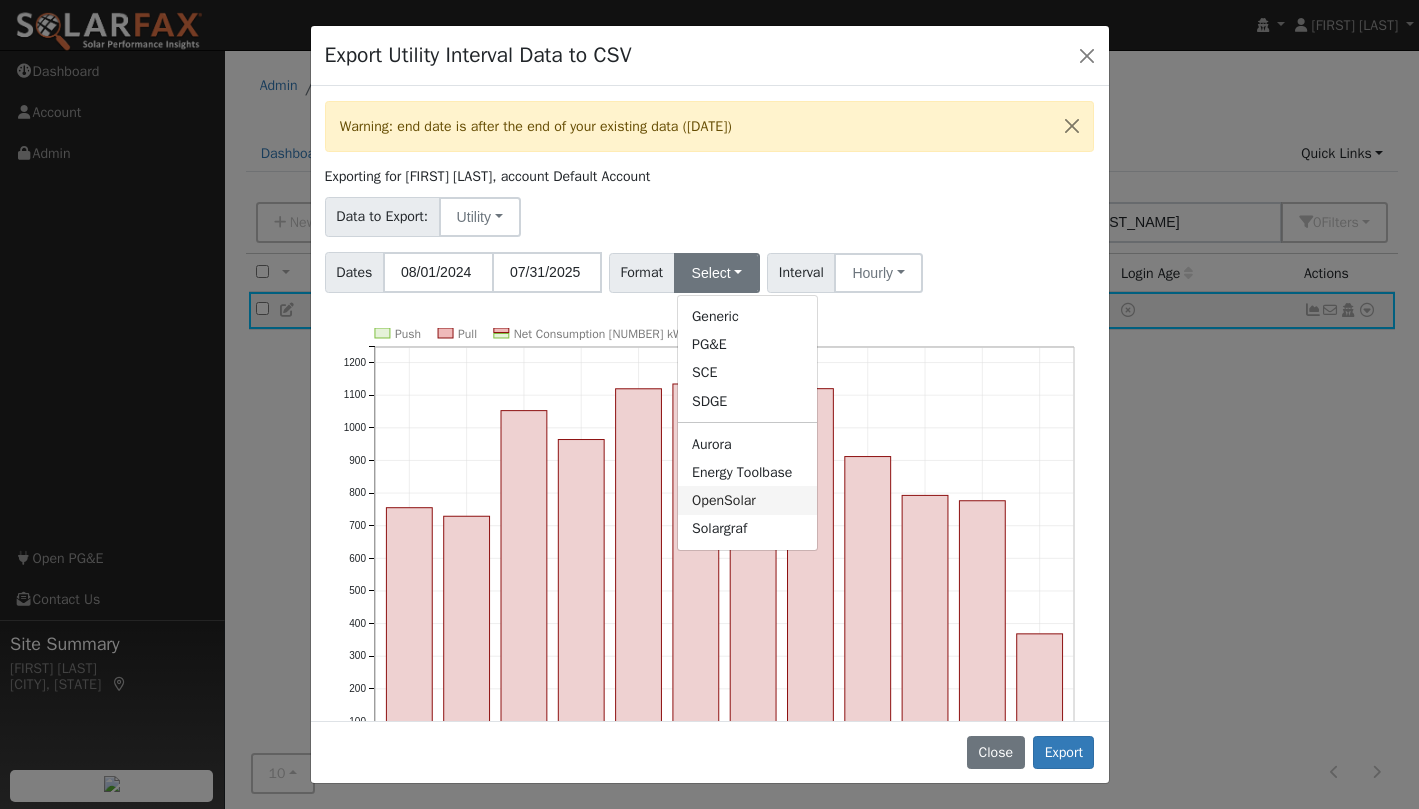 click on "OpenSolar" at bounding box center (747, 500) 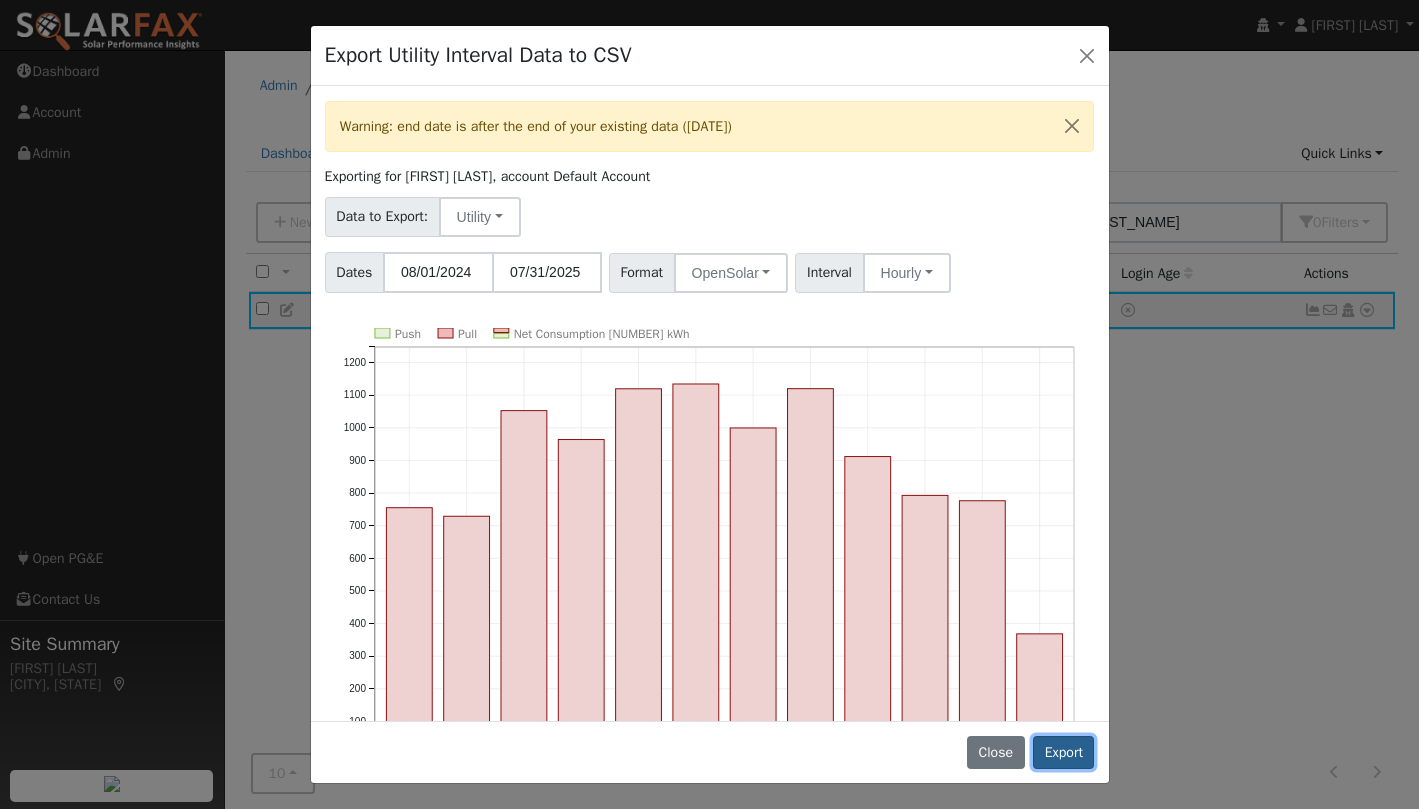 click on "Export" at bounding box center (1063, 753) 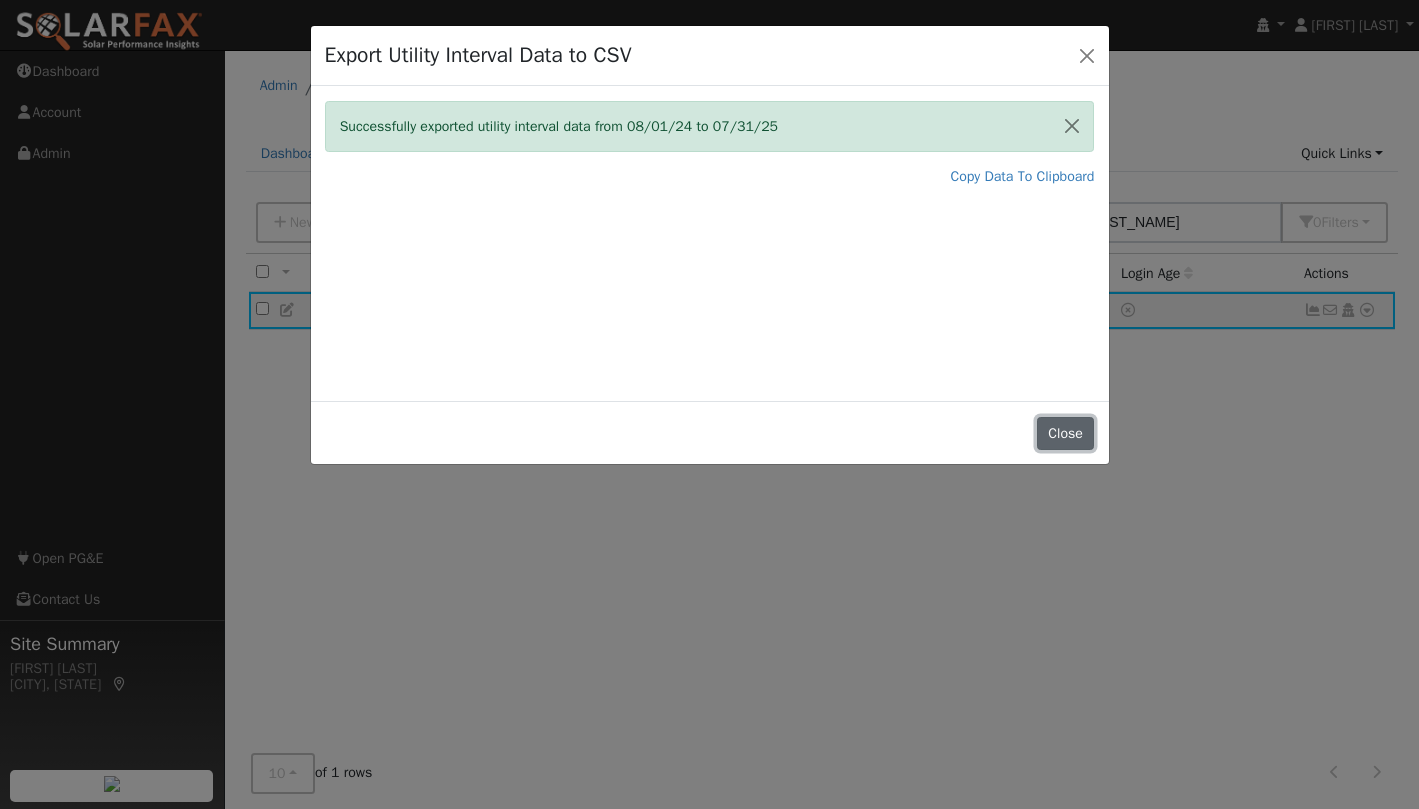 click on "Close" at bounding box center [1066, 434] 